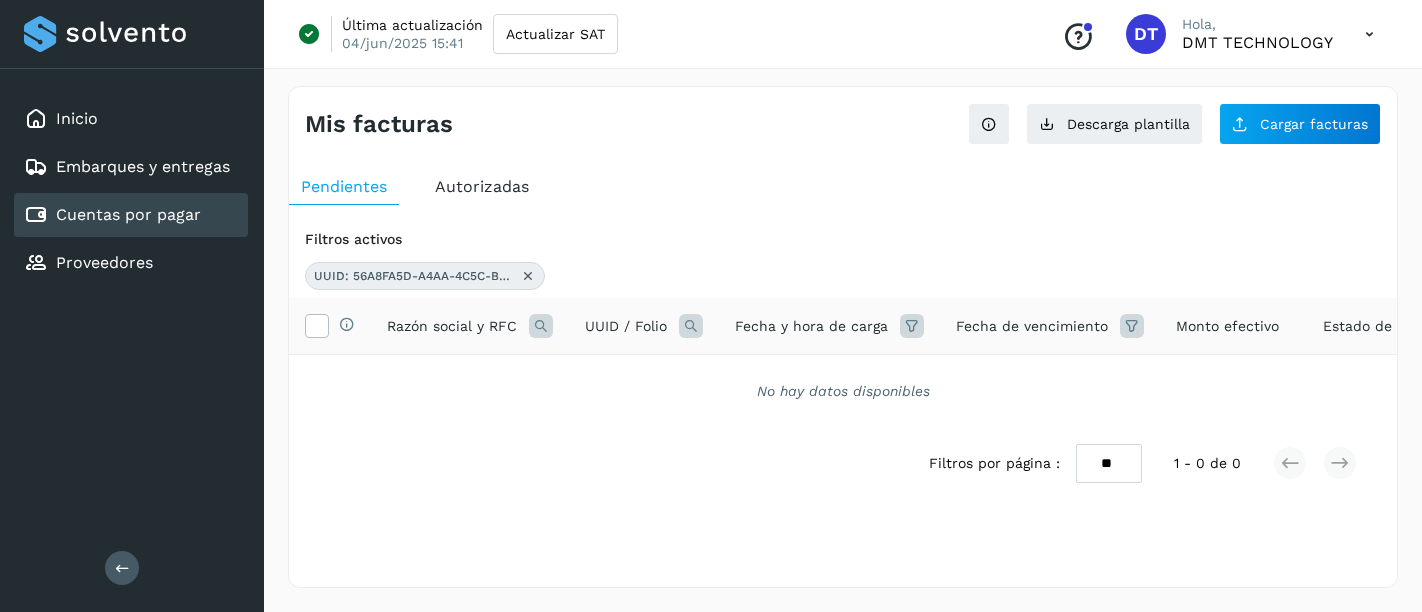 scroll, scrollTop: 0, scrollLeft: 0, axis: both 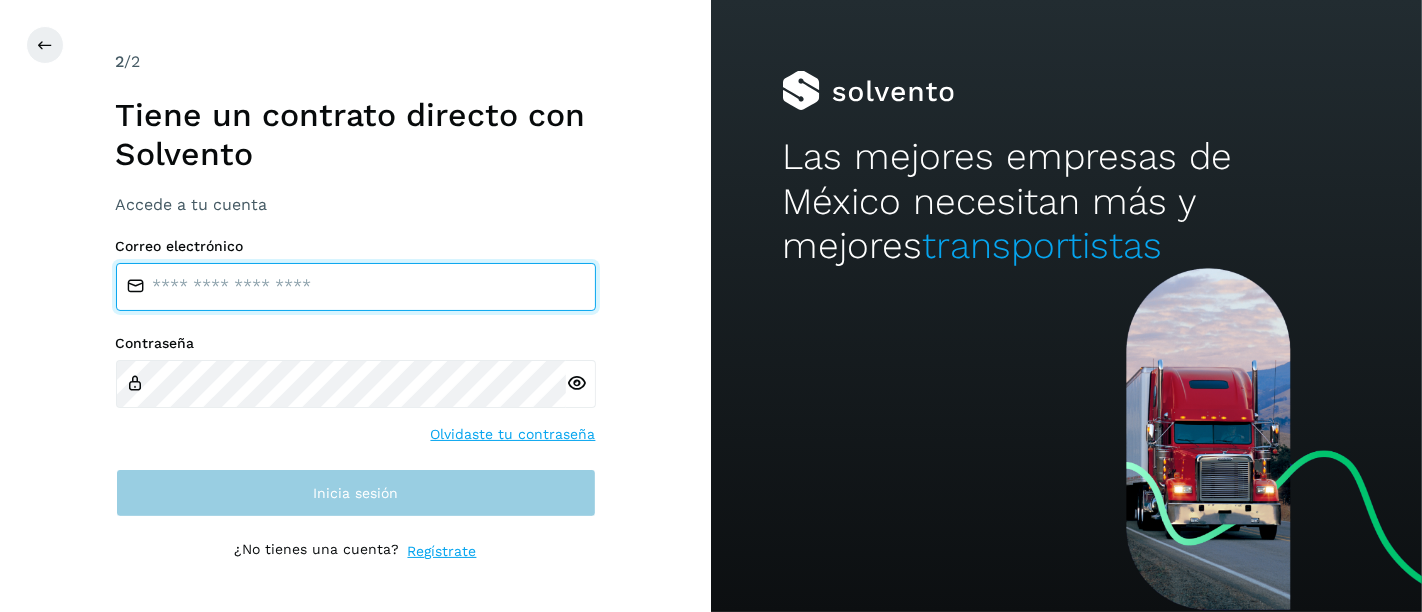 type on "**********" 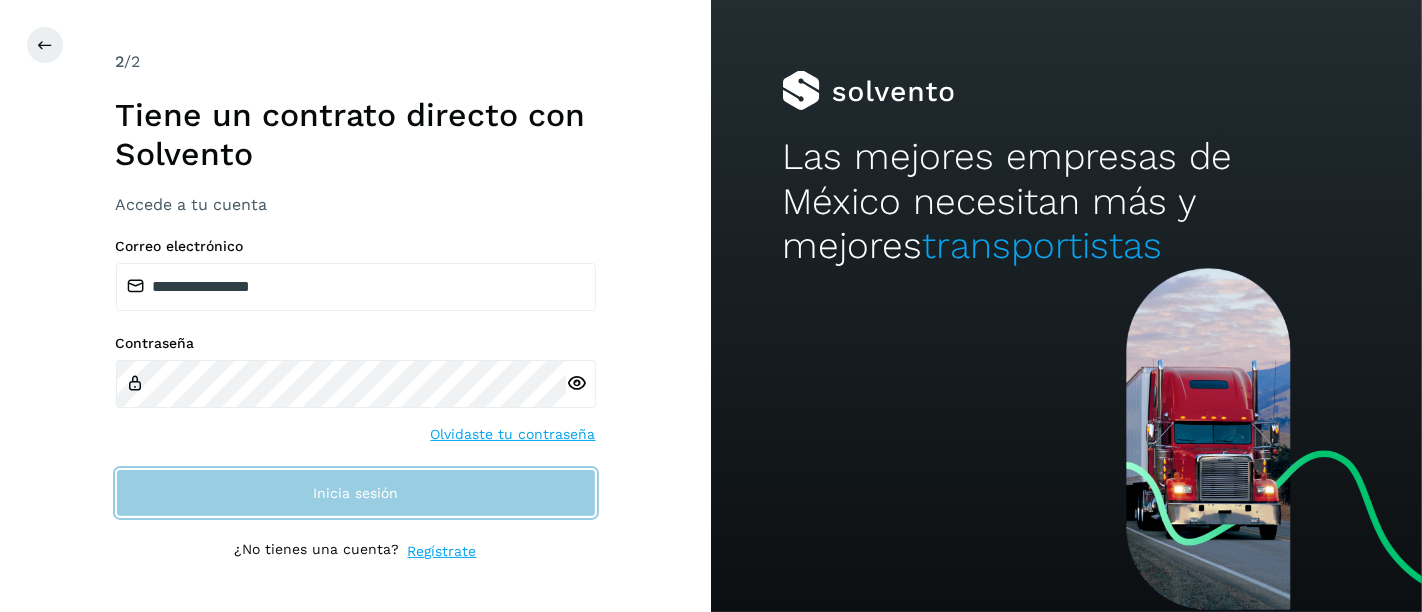 click on "Inicia sesión" at bounding box center (356, 493) 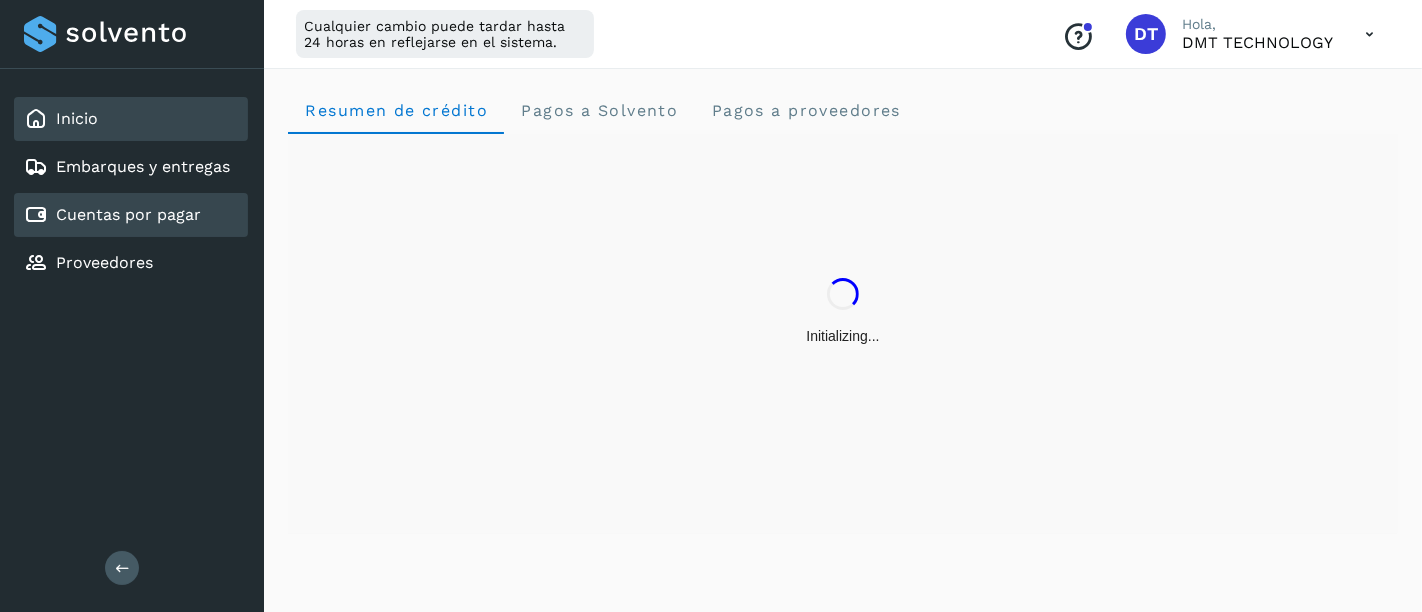 click on "Cuentas por pagar" at bounding box center [128, 214] 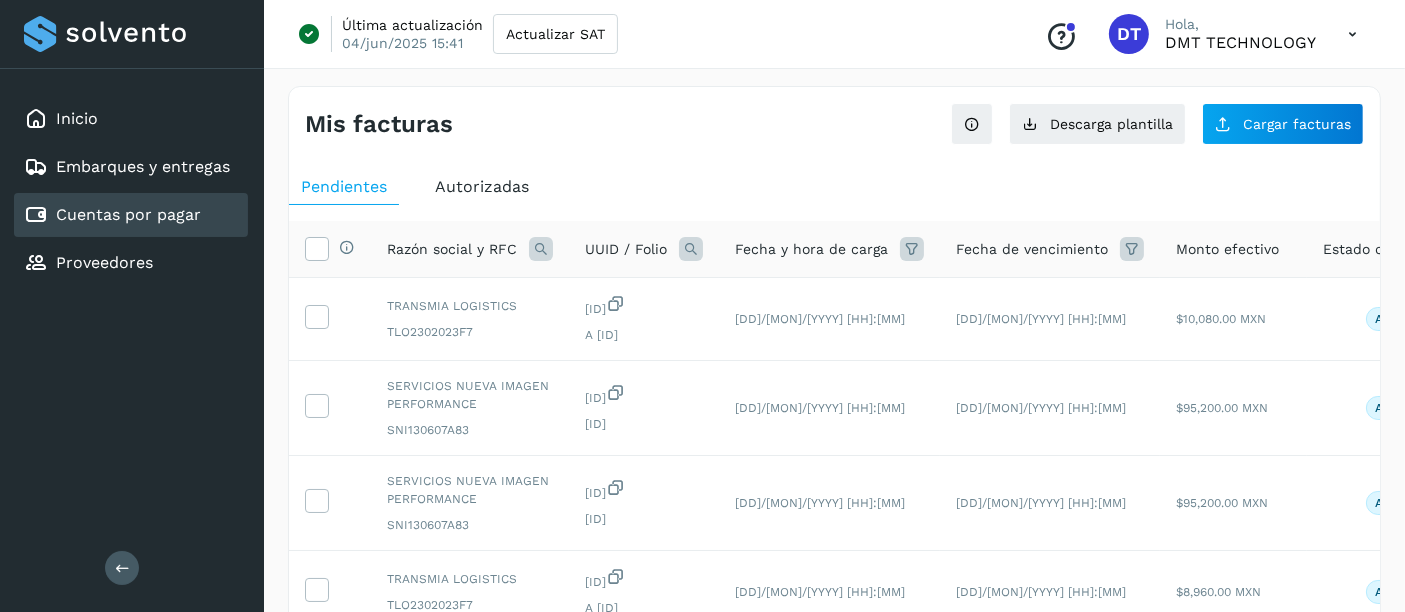 click on "UUID / Folio" at bounding box center (644, 249) 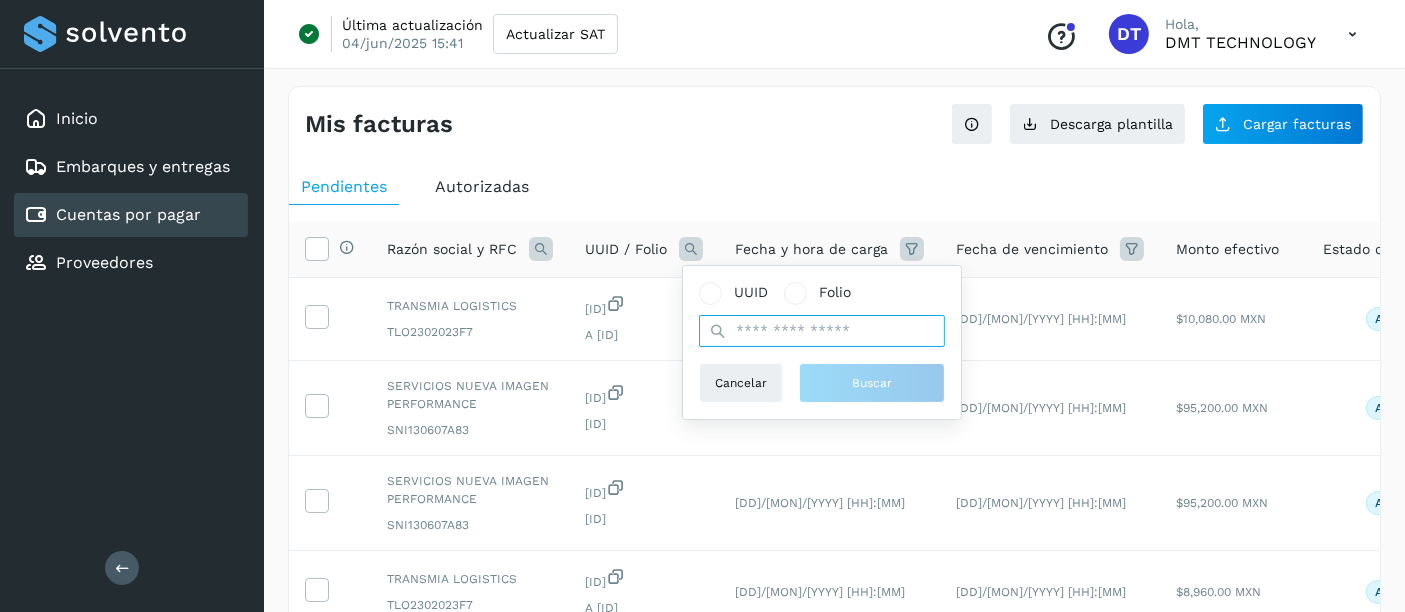 click at bounding box center (822, 331) 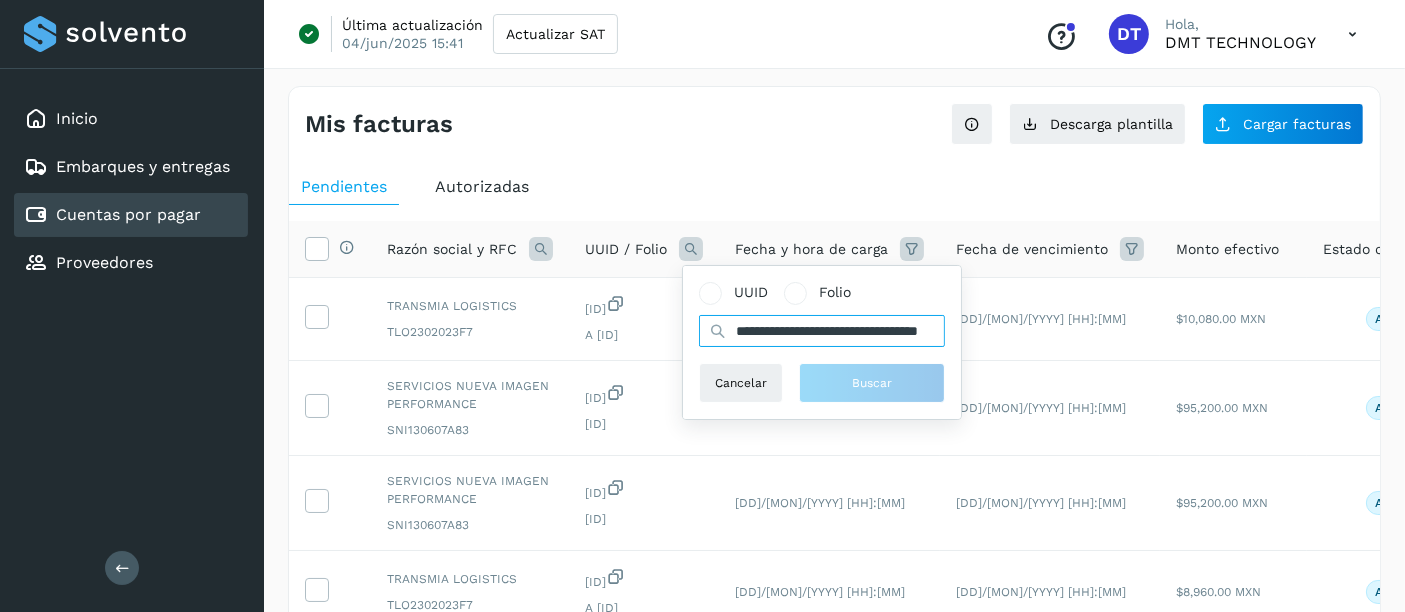 scroll, scrollTop: 0, scrollLeft: 91, axis: horizontal 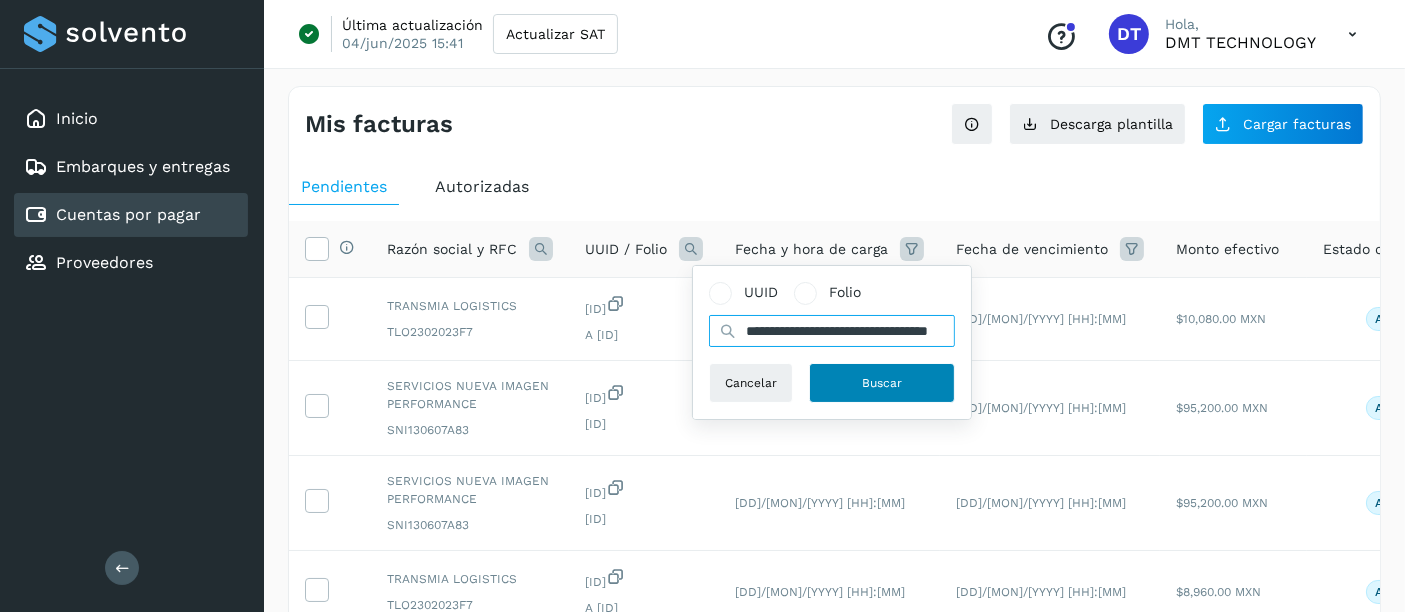 type on "**********" 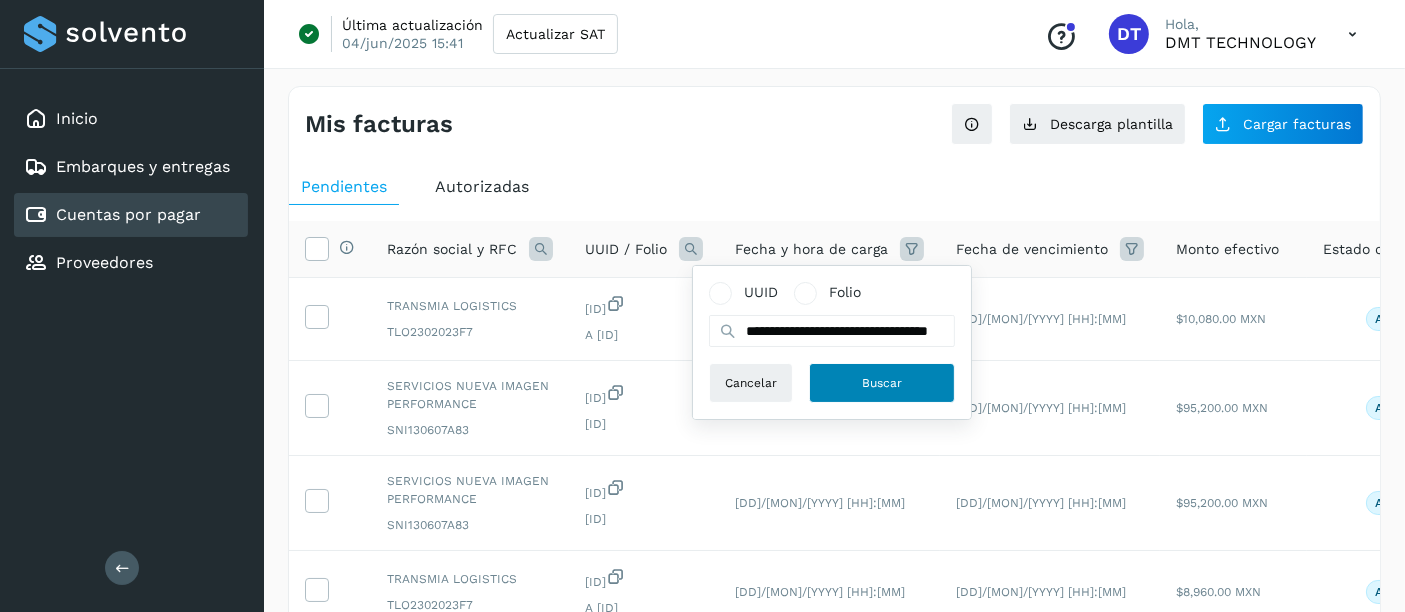 click on "Buscar" at bounding box center [882, 383] 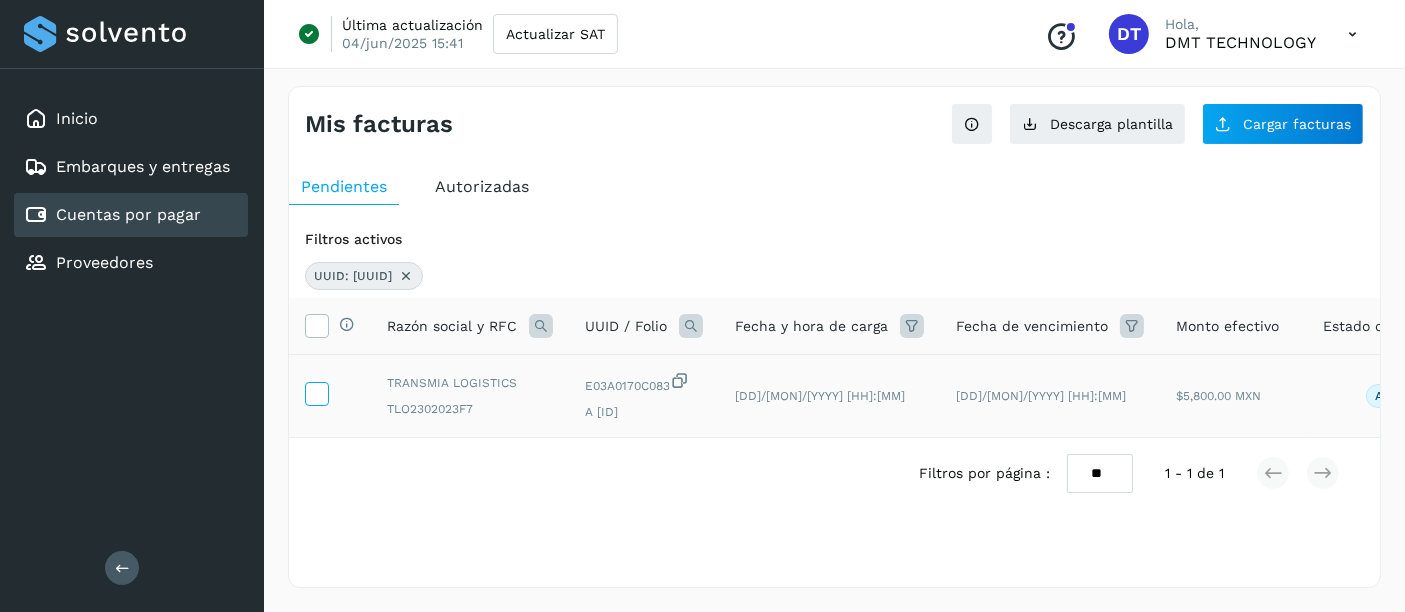 click at bounding box center (316, 392) 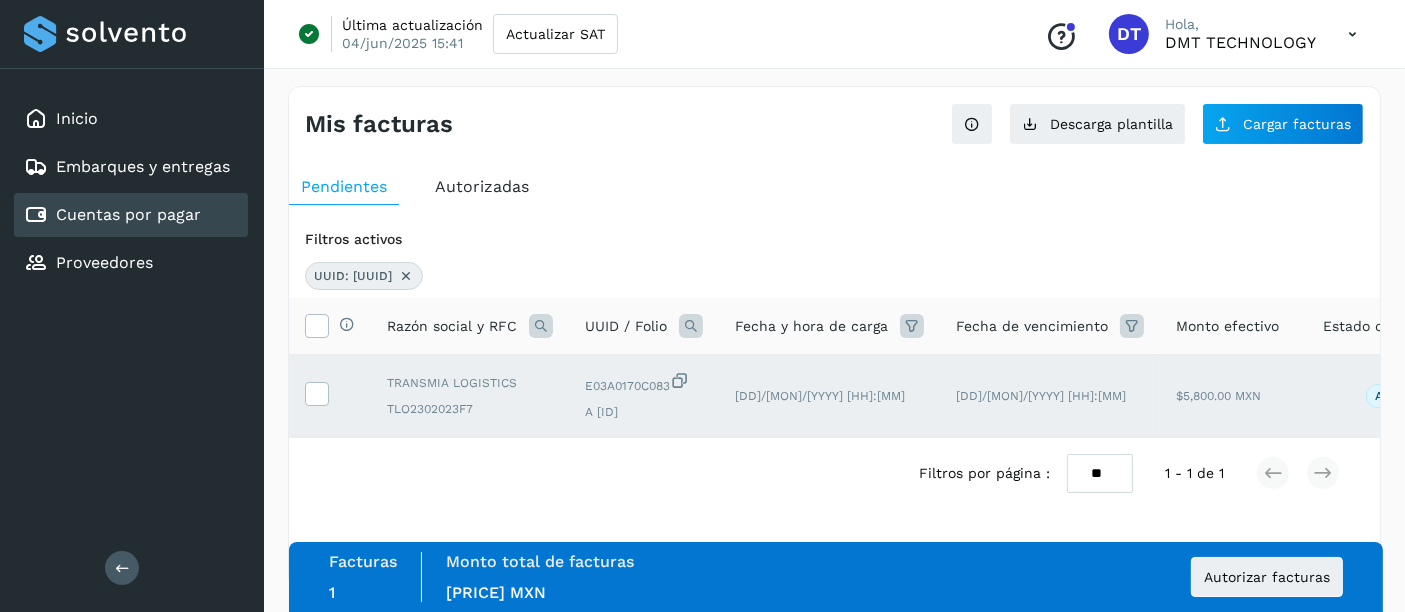 click at bounding box center (406, 276) 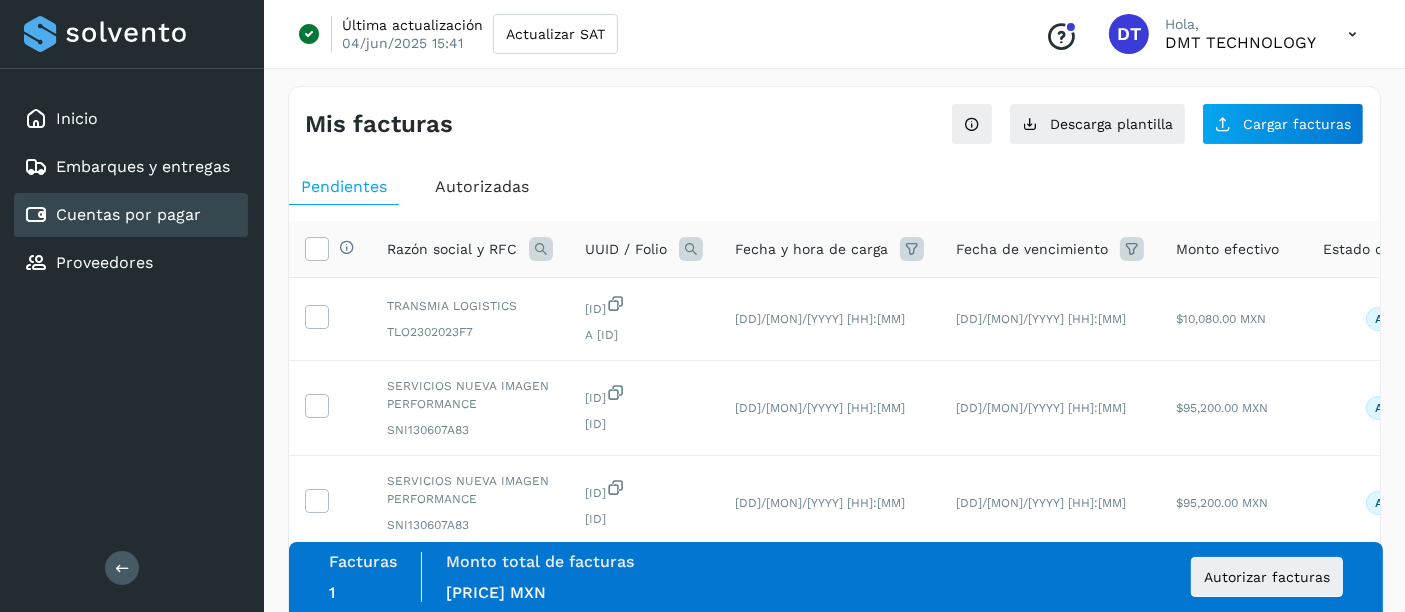 click at bounding box center [691, 249] 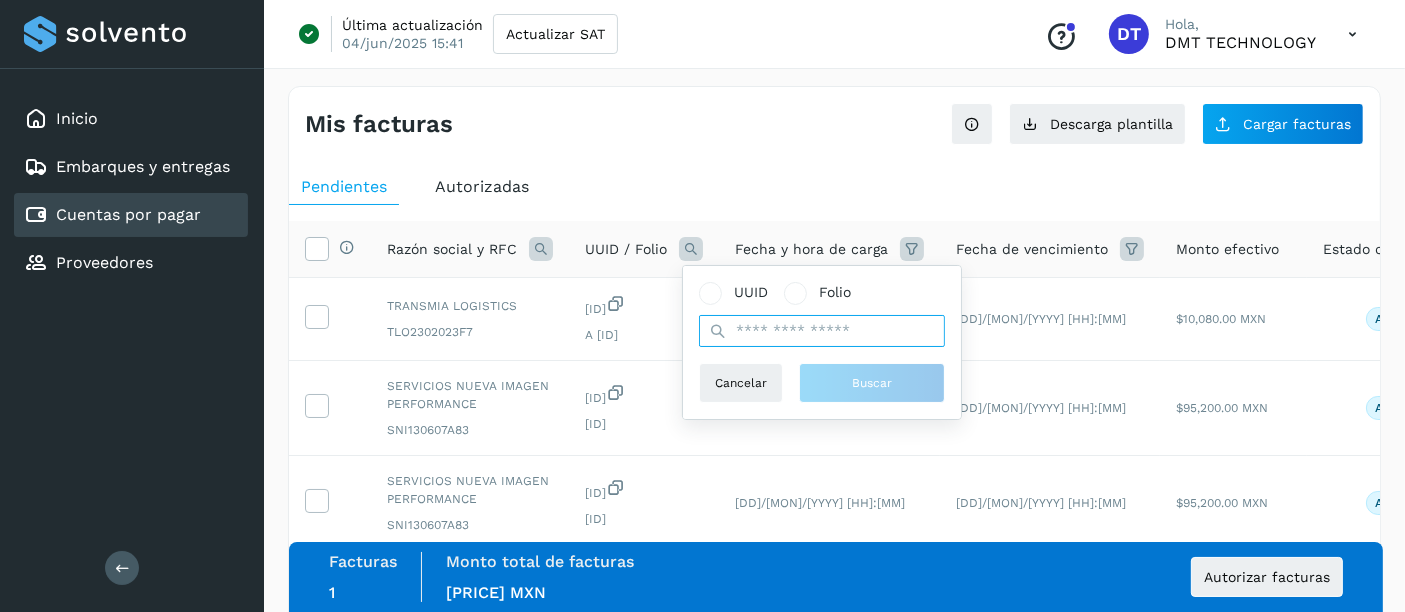 click at bounding box center [822, 331] 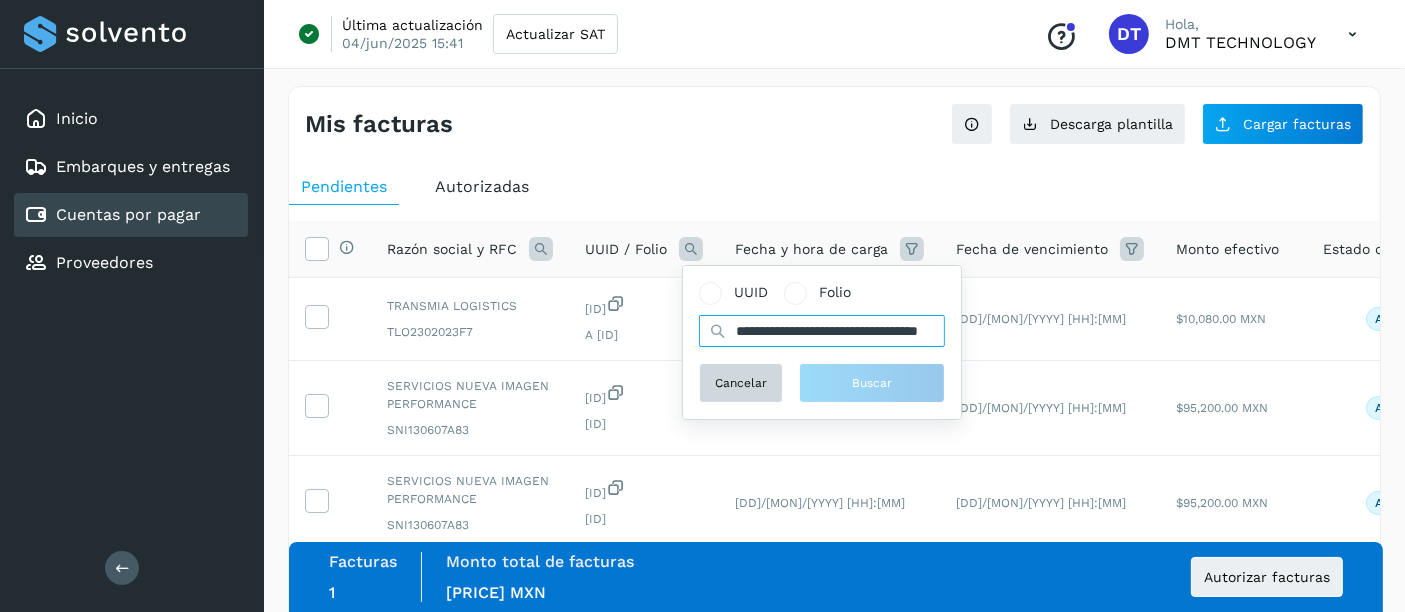 scroll, scrollTop: 0, scrollLeft: 101, axis: horizontal 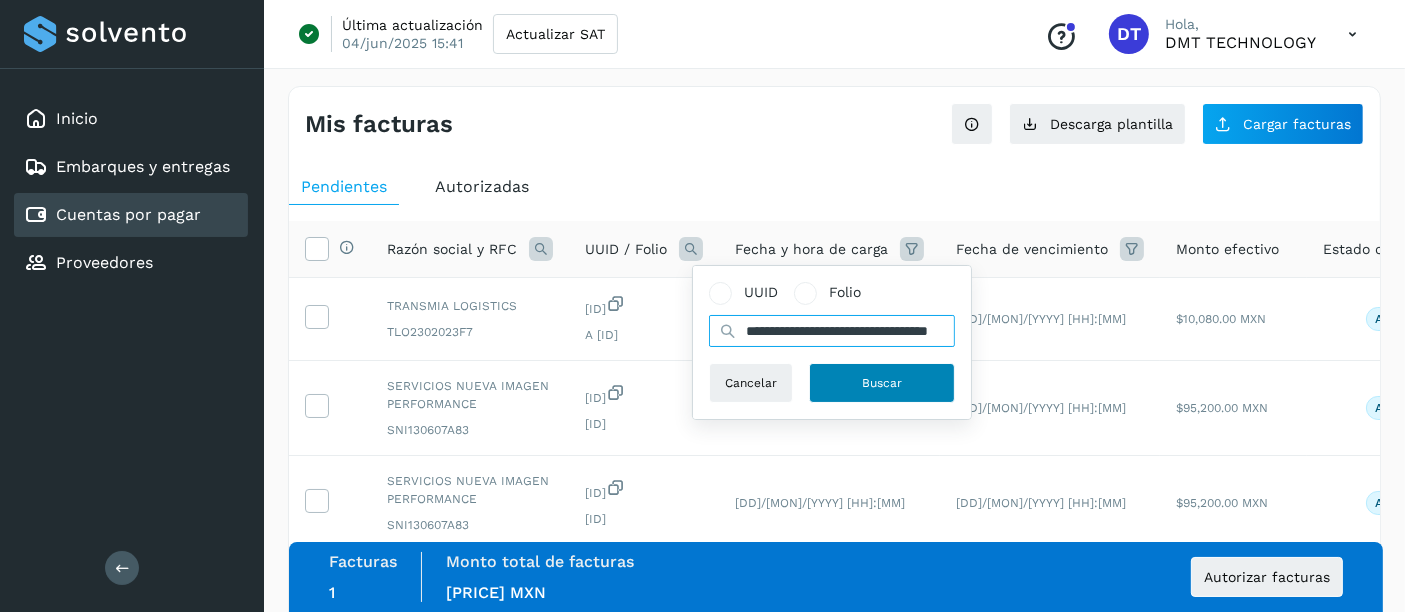 type on "**********" 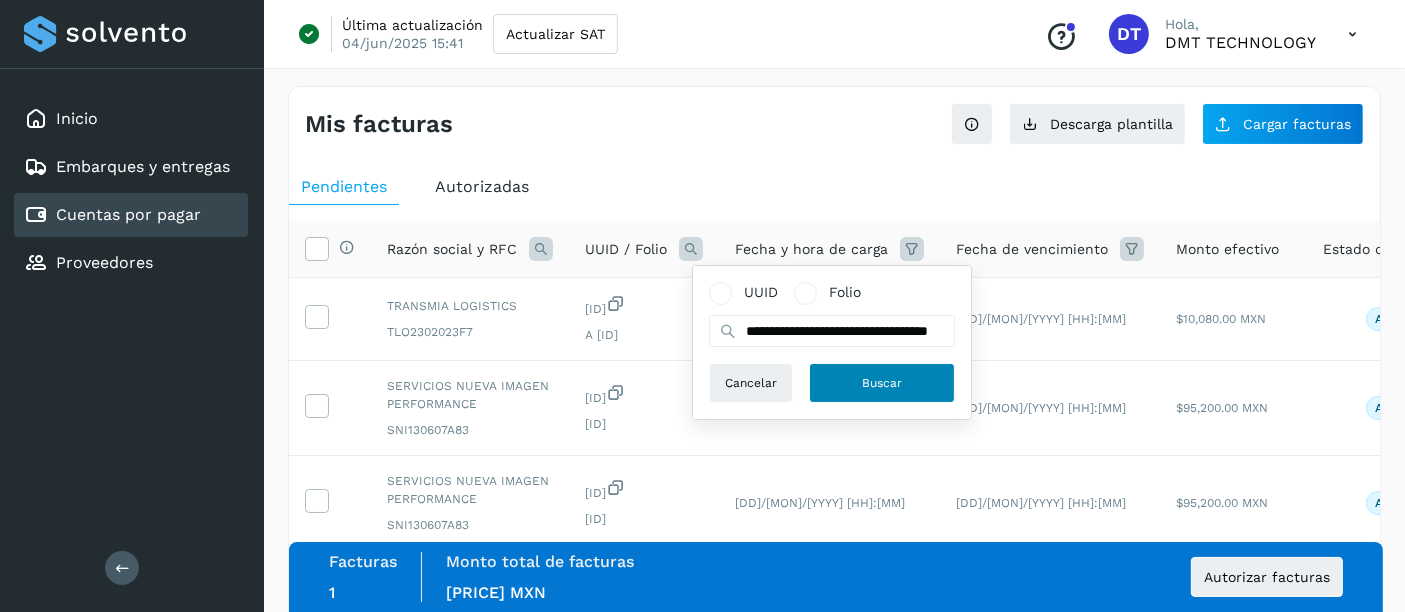 click on "Buscar" at bounding box center (882, 383) 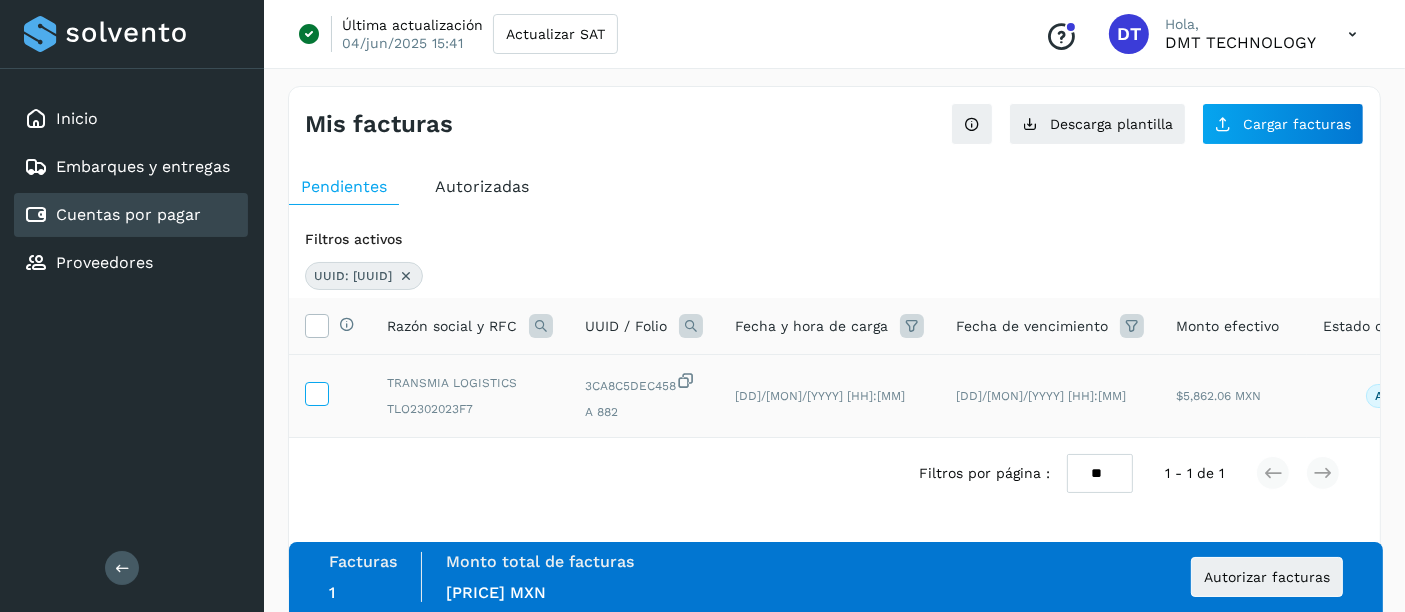 click at bounding box center (316, 392) 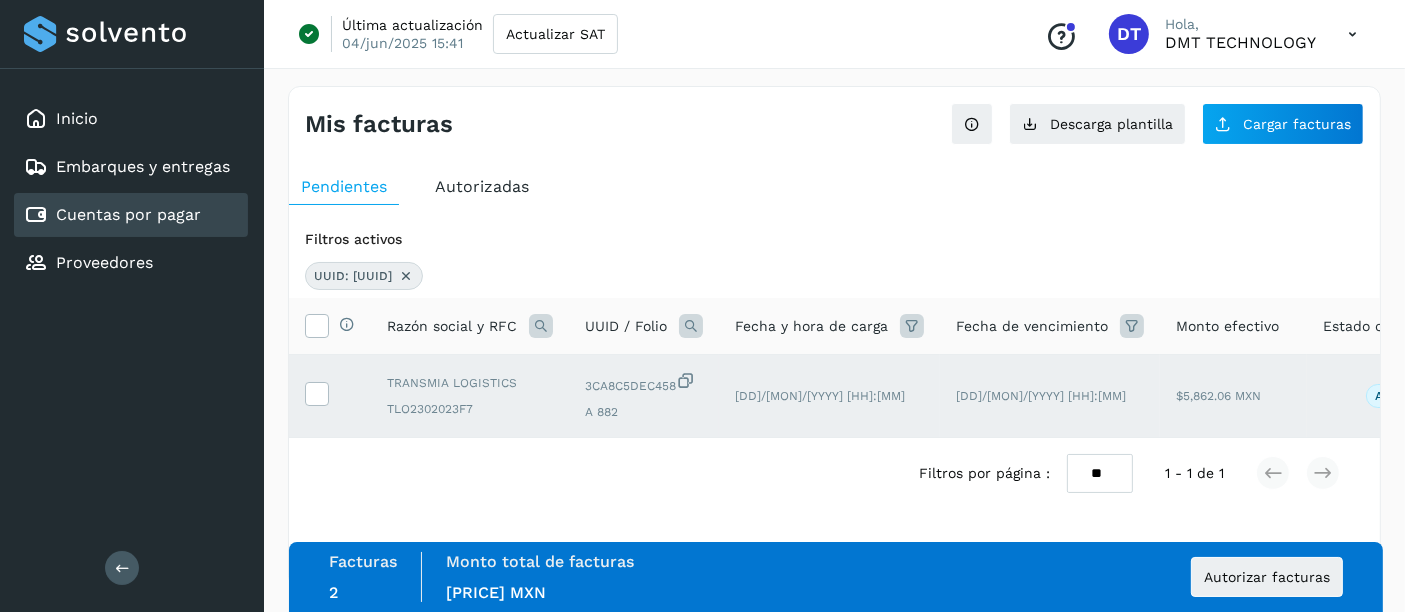 click at bounding box center (406, 276) 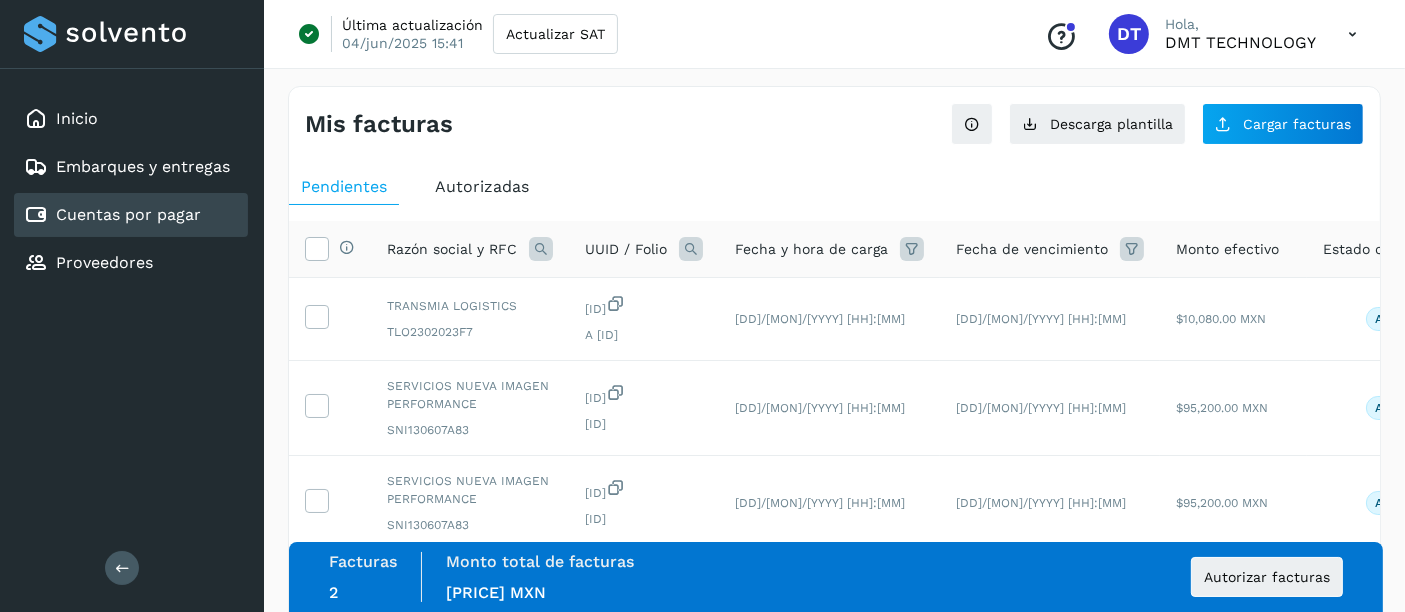 click at bounding box center (691, 249) 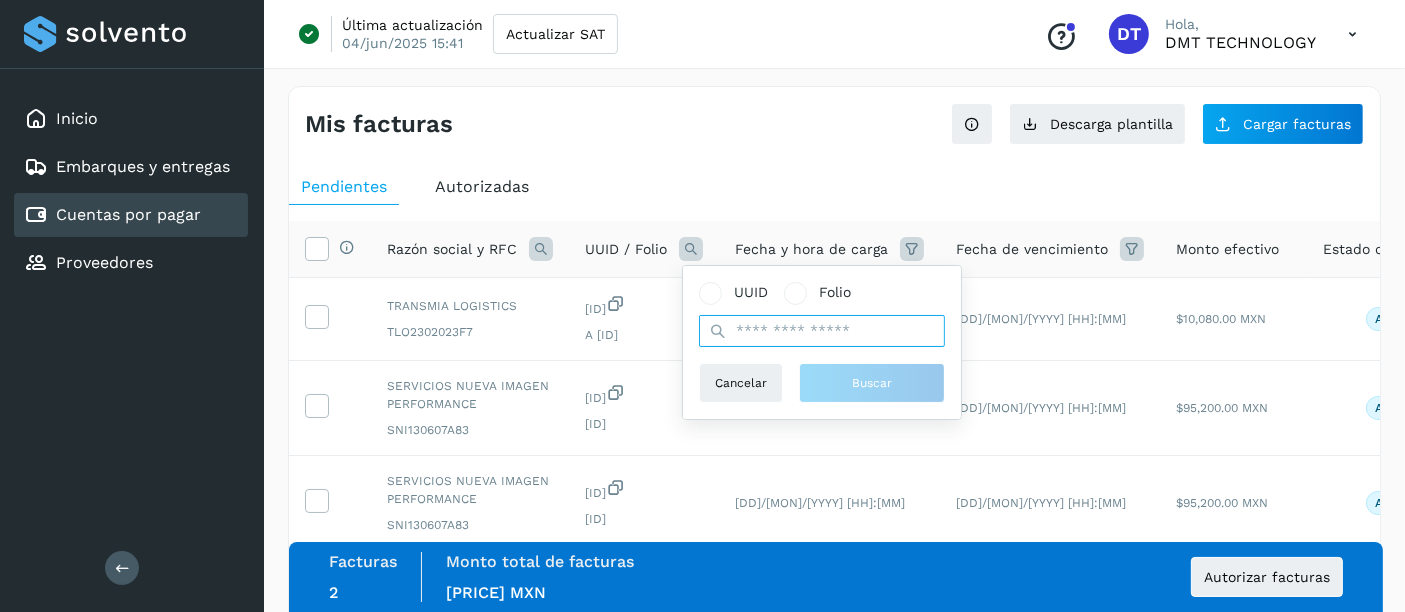 click at bounding box center (822, 331) 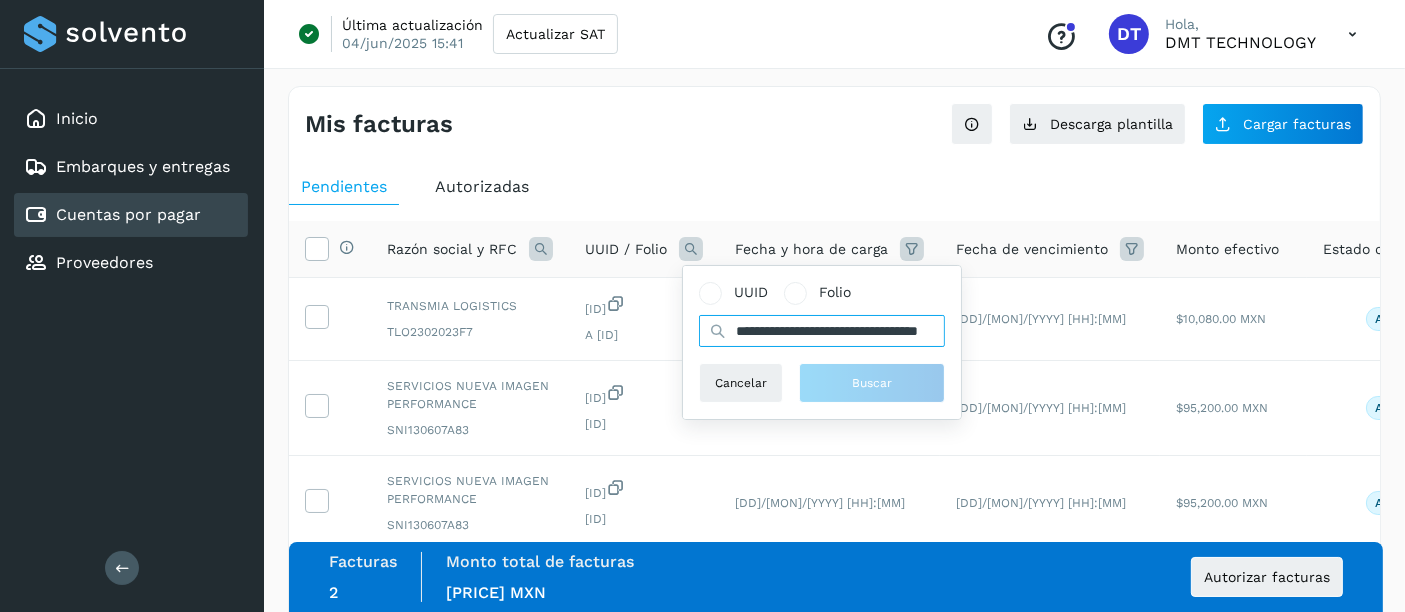 scroll, scrollTop: 0, scrollLeft: 80, axis: horizontal 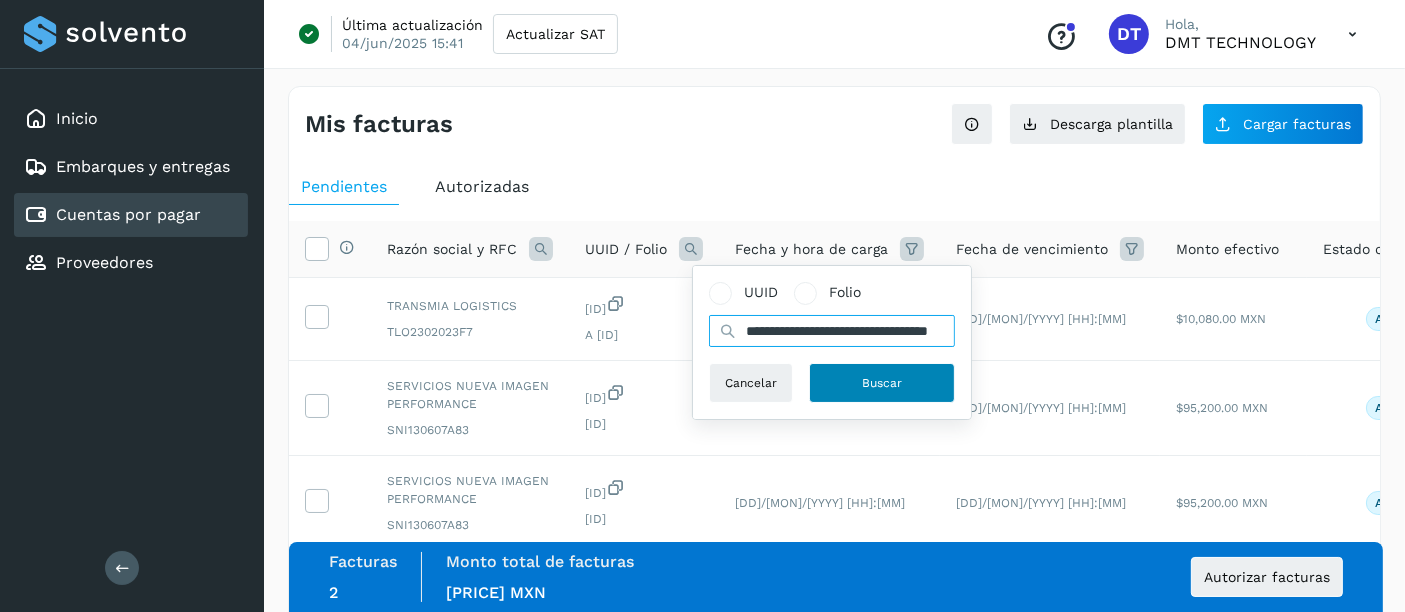 type on "**********" 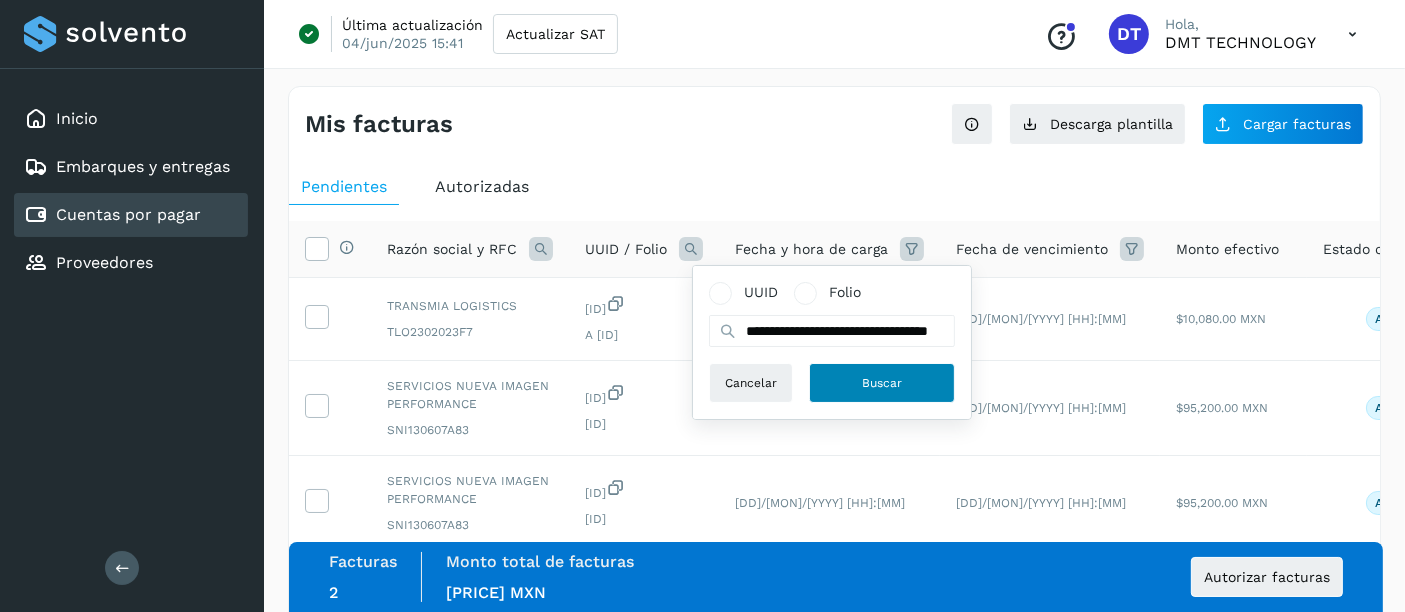 click on "Buscar" at bounding box center (882, 383) 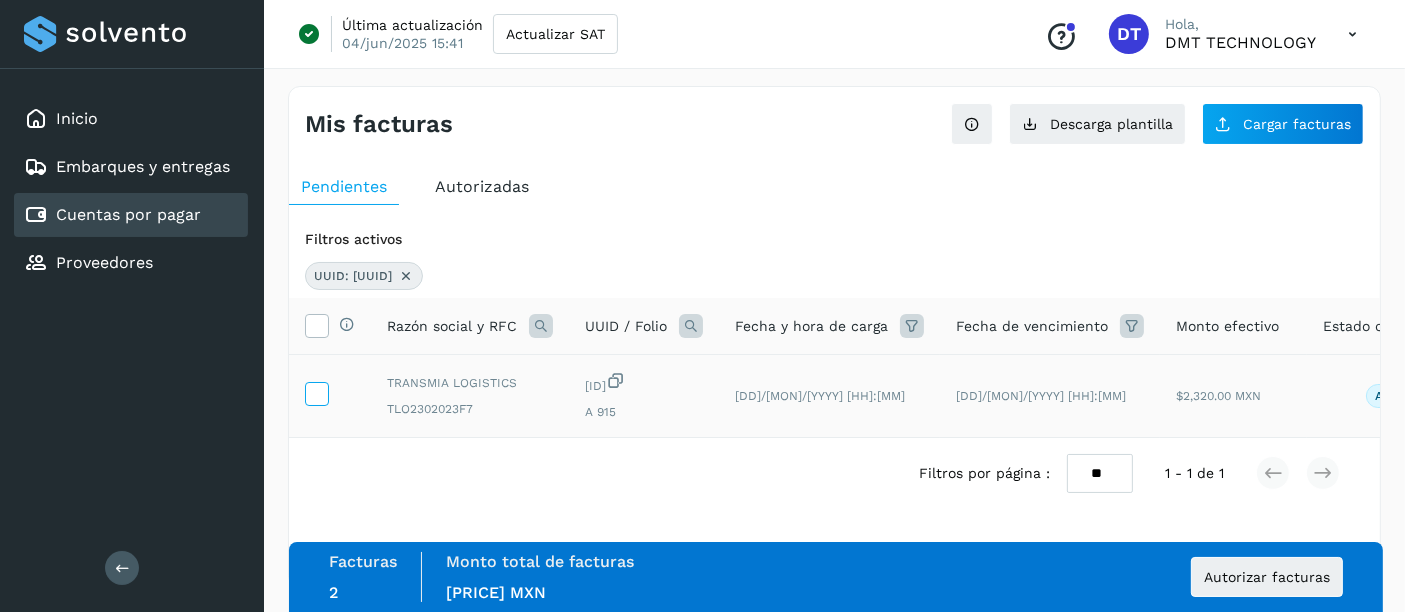 click at bounding box center [316, 392] 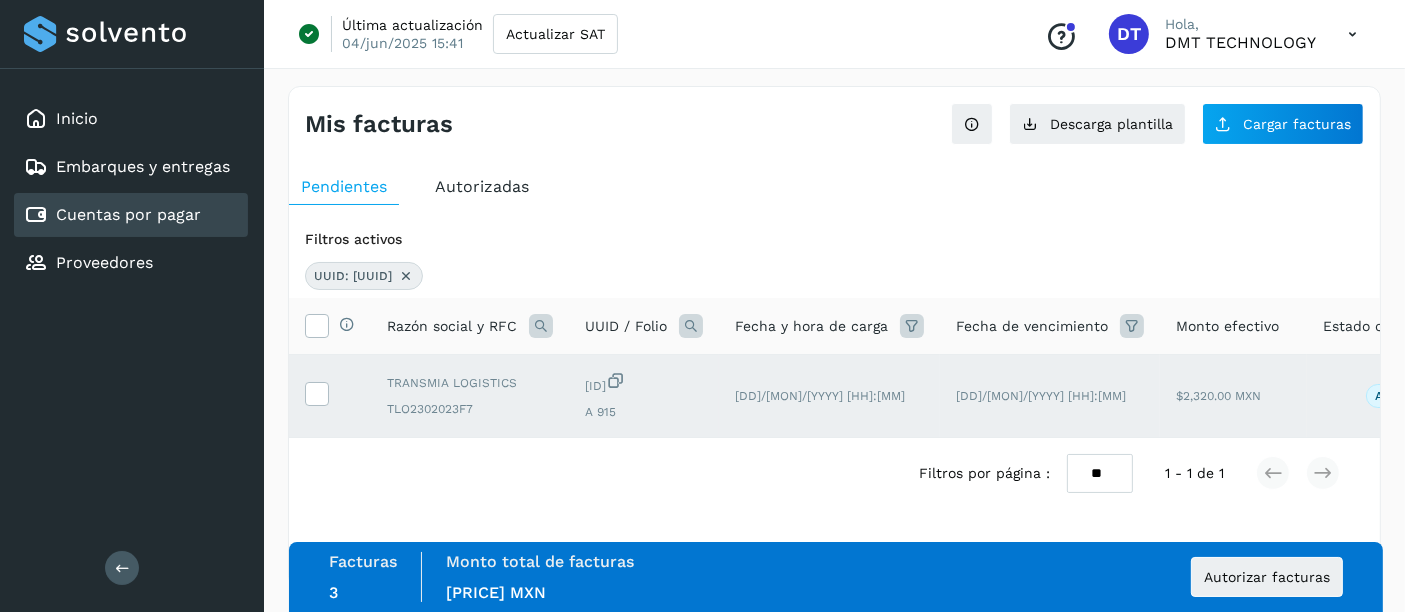 click at bounding box center [406, 276] 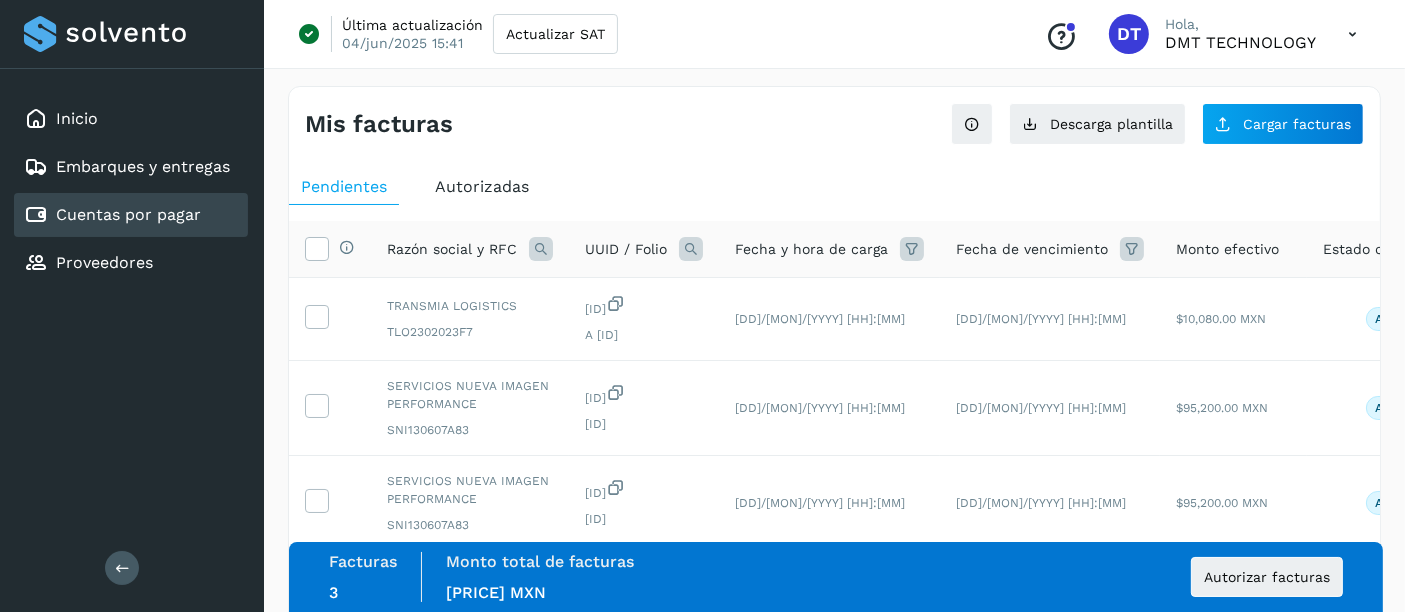 click at bounding box center [691, 249] 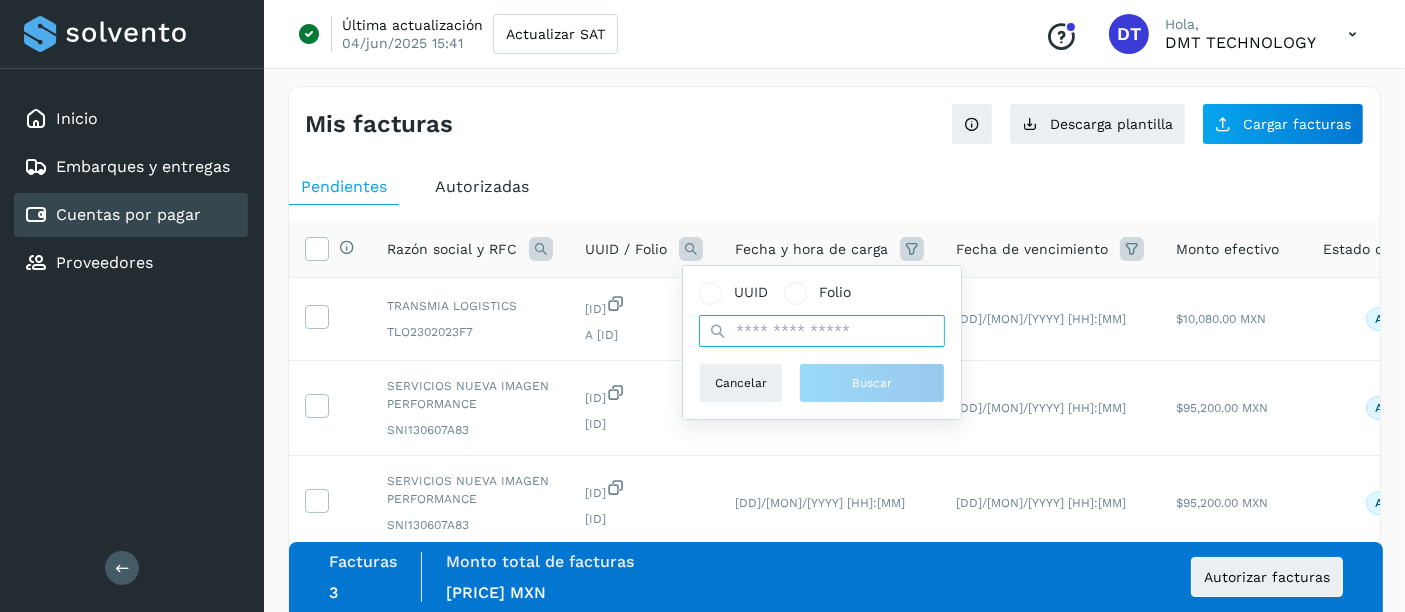 click at bounding box center [822, 331] 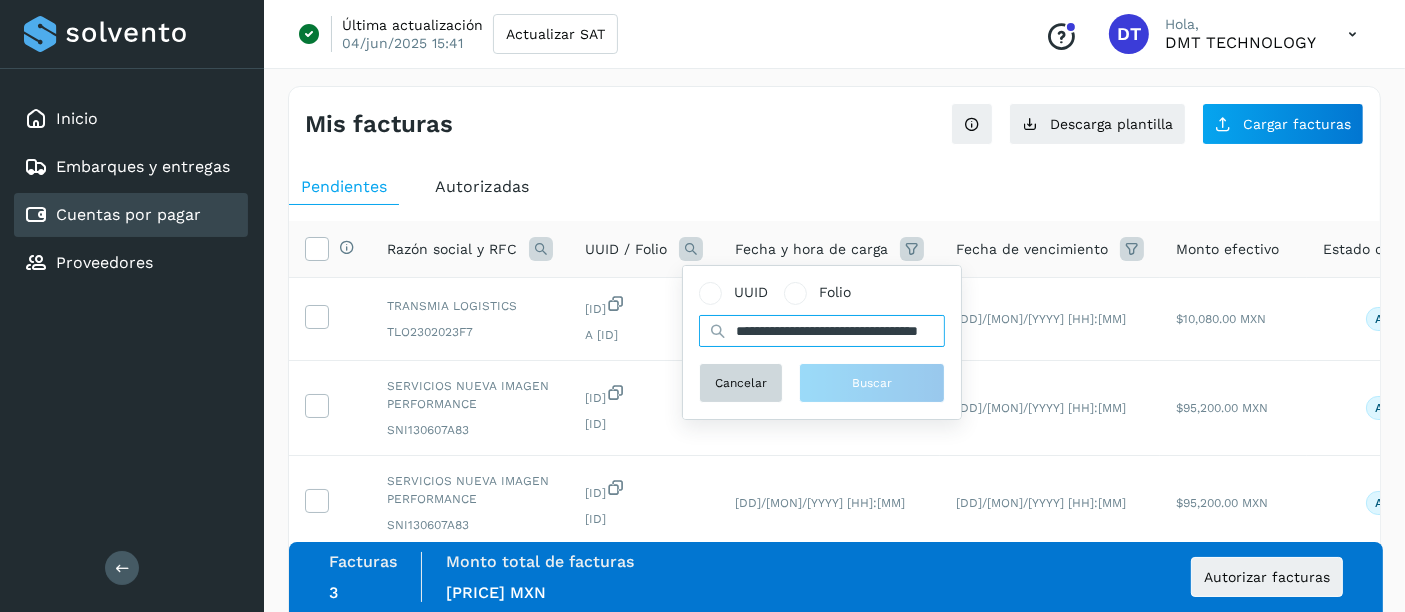 scroll, scrollTop: 0, scrollLeft: 91, axis: horizontal 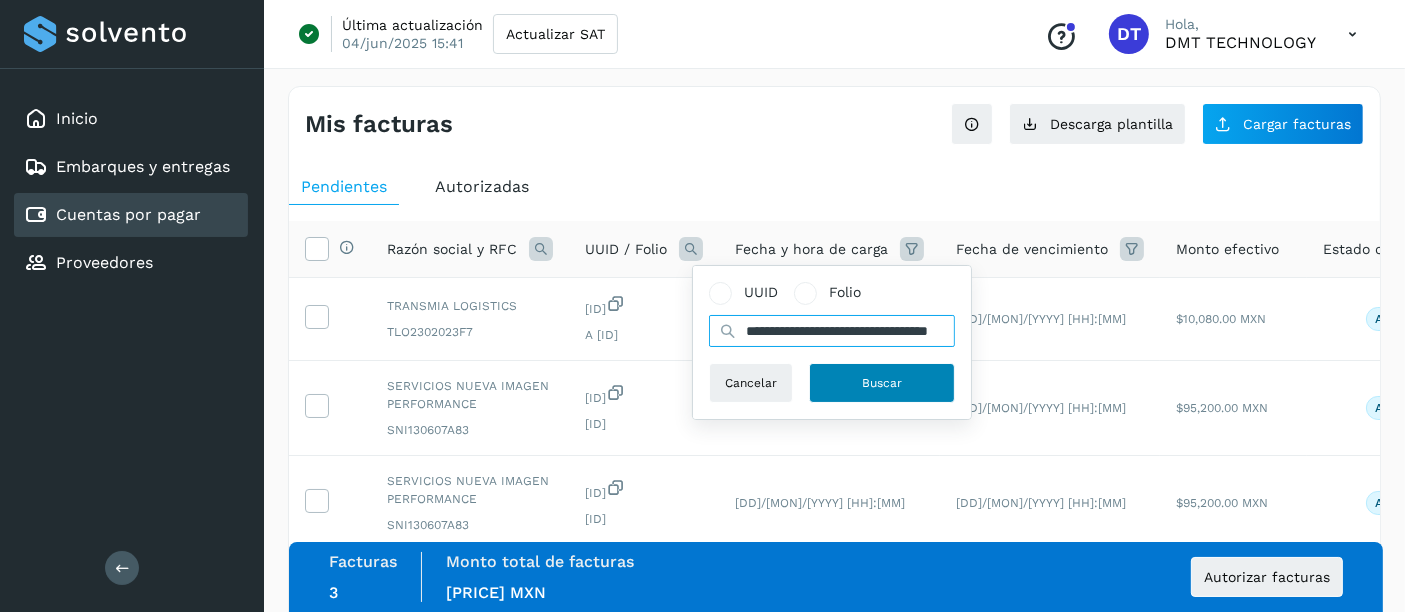 type on "**********" 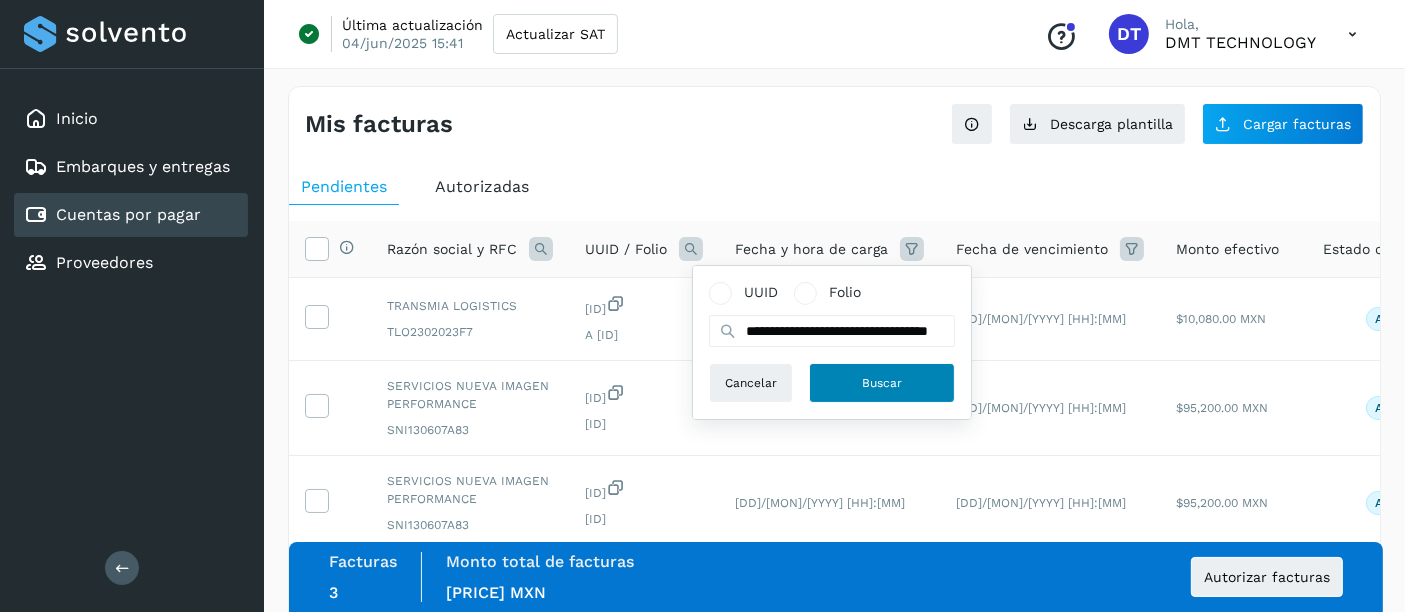 click on "Buscar" 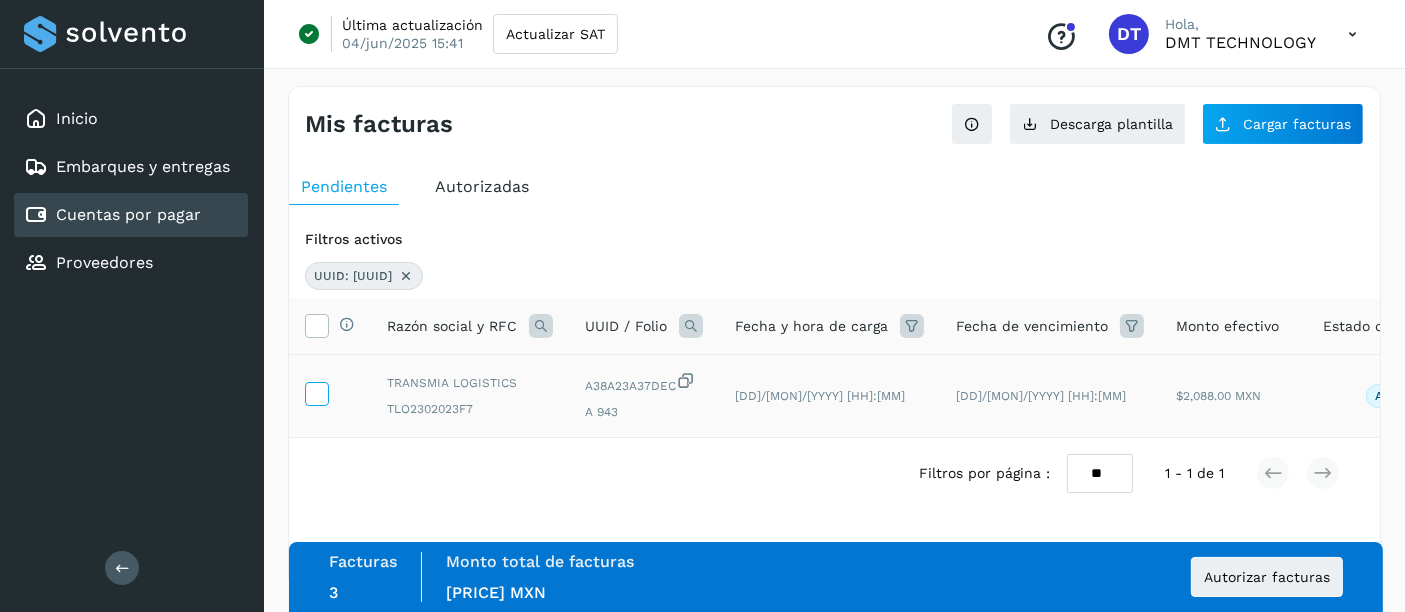 click at bounding box center (316, 392) 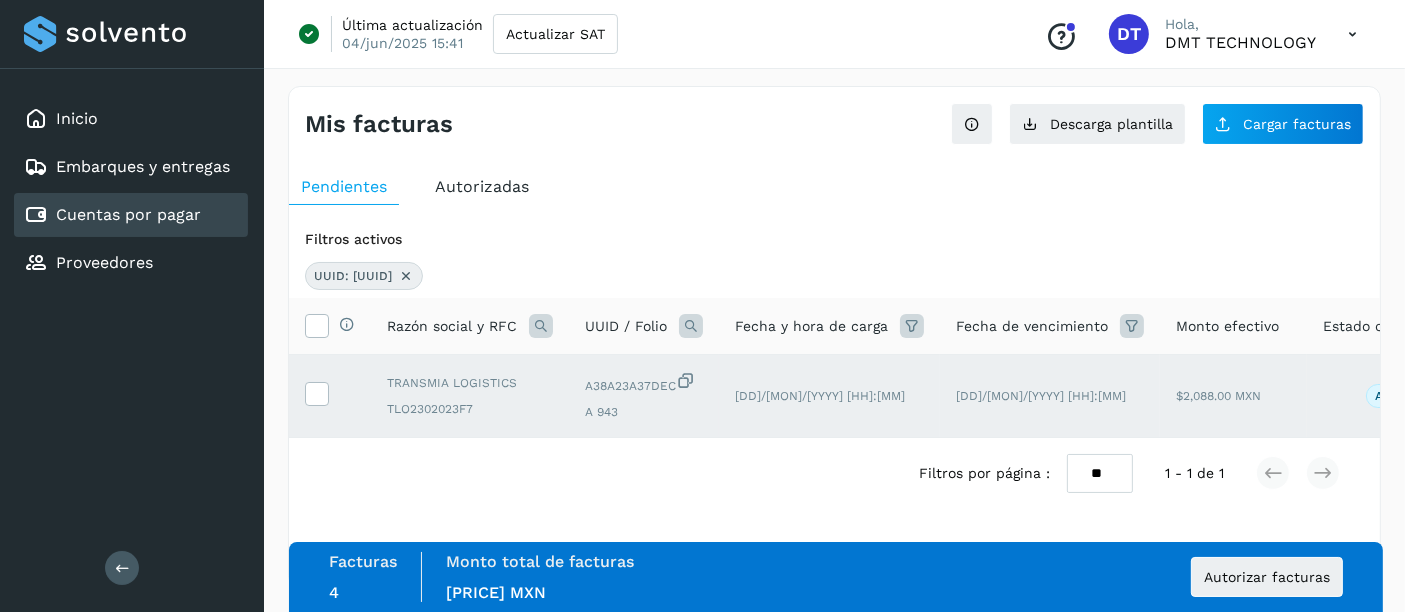 click at bounding box center [406, 276] 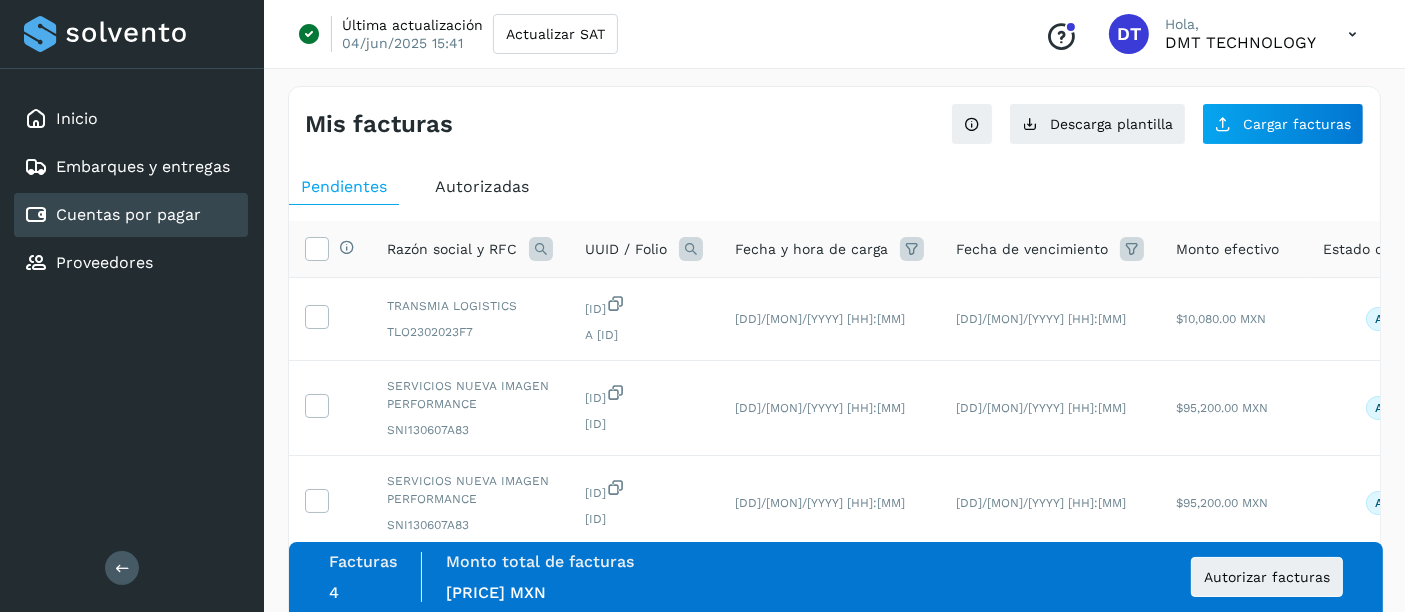 click at bounding box center (691, 249) 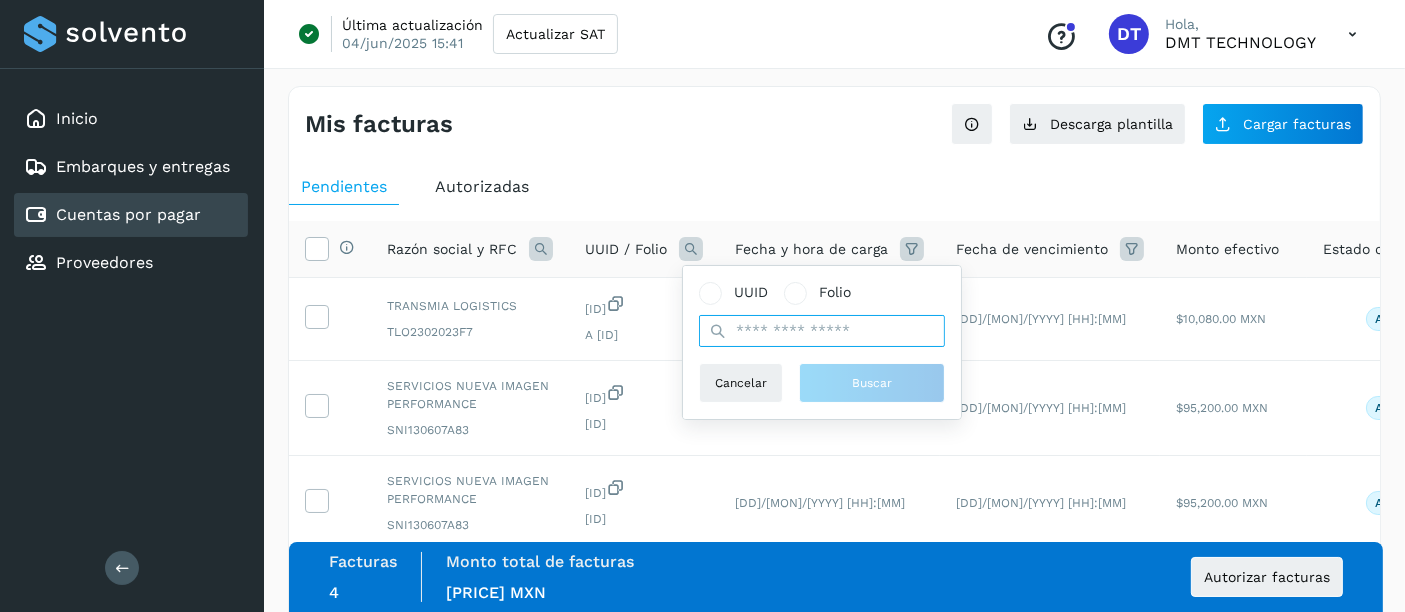 click at bounding box center [822, 331] 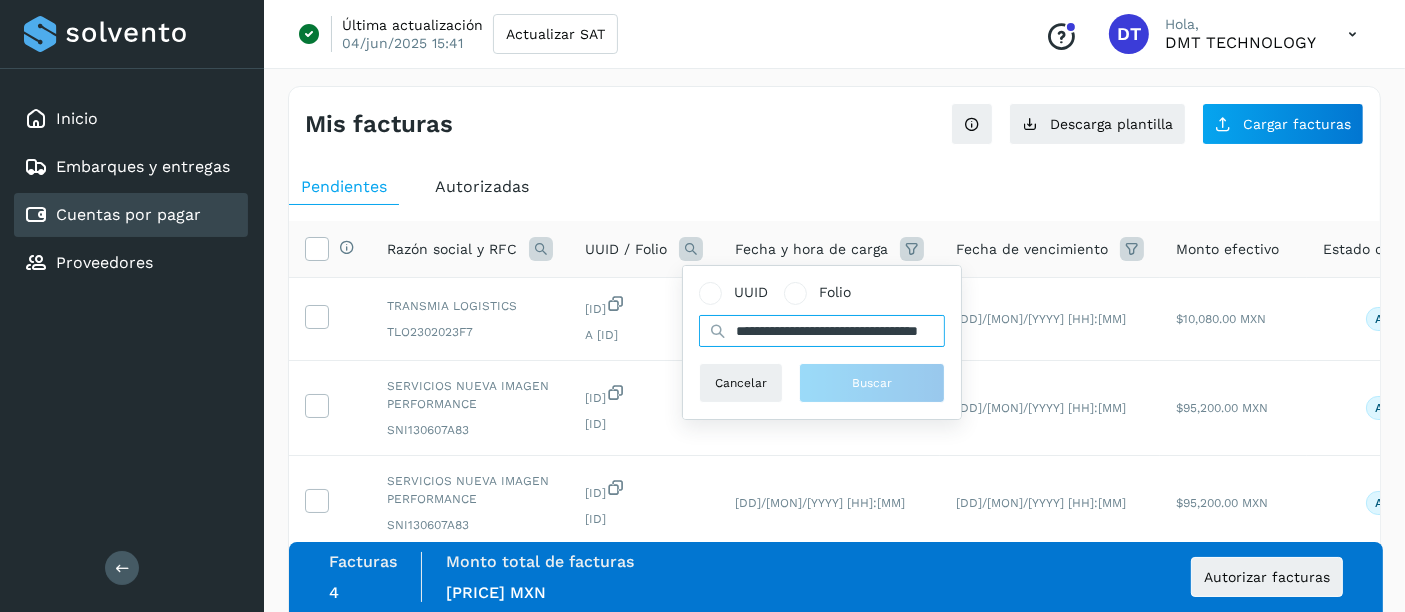 scroll, scrollTop: 0, scrollLeft: 91, axis: horizontal 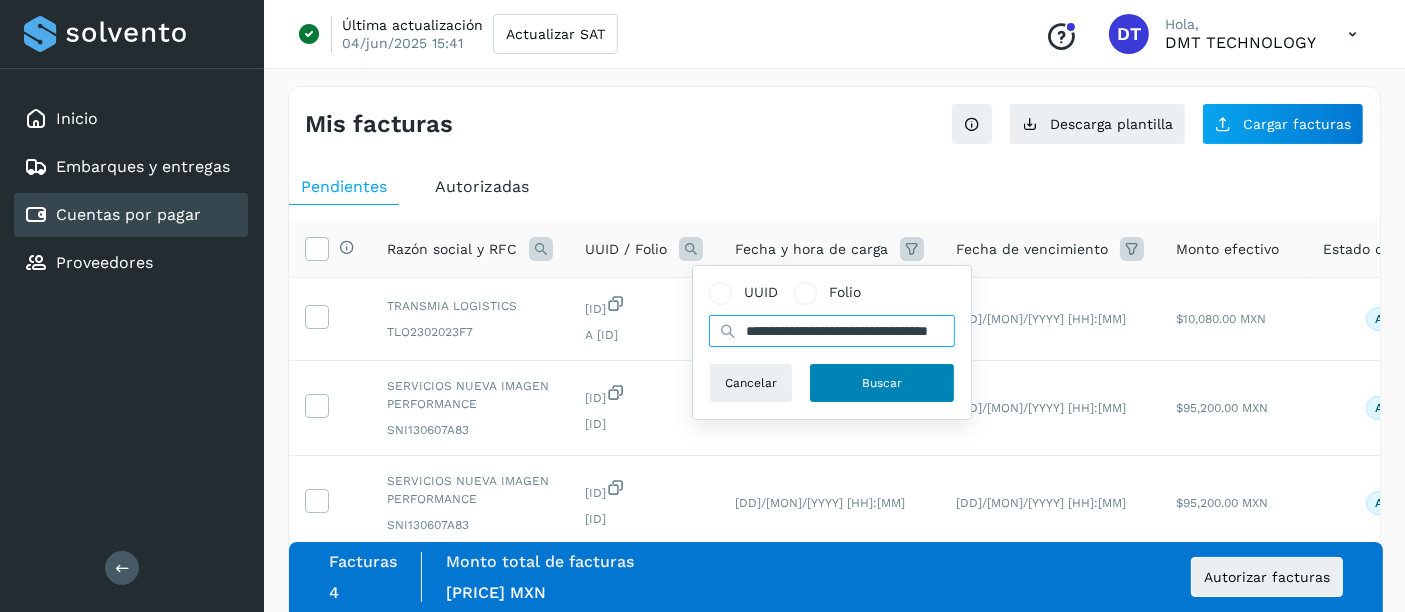 type on "**********" 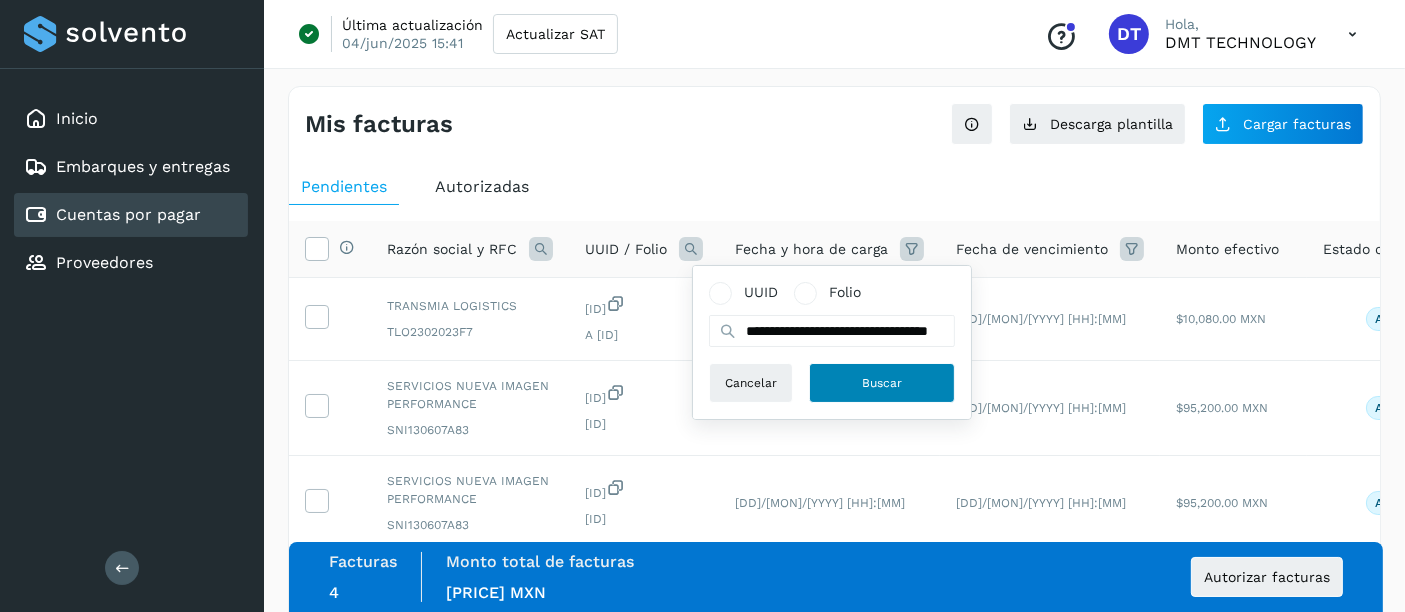 click on "Buscar" 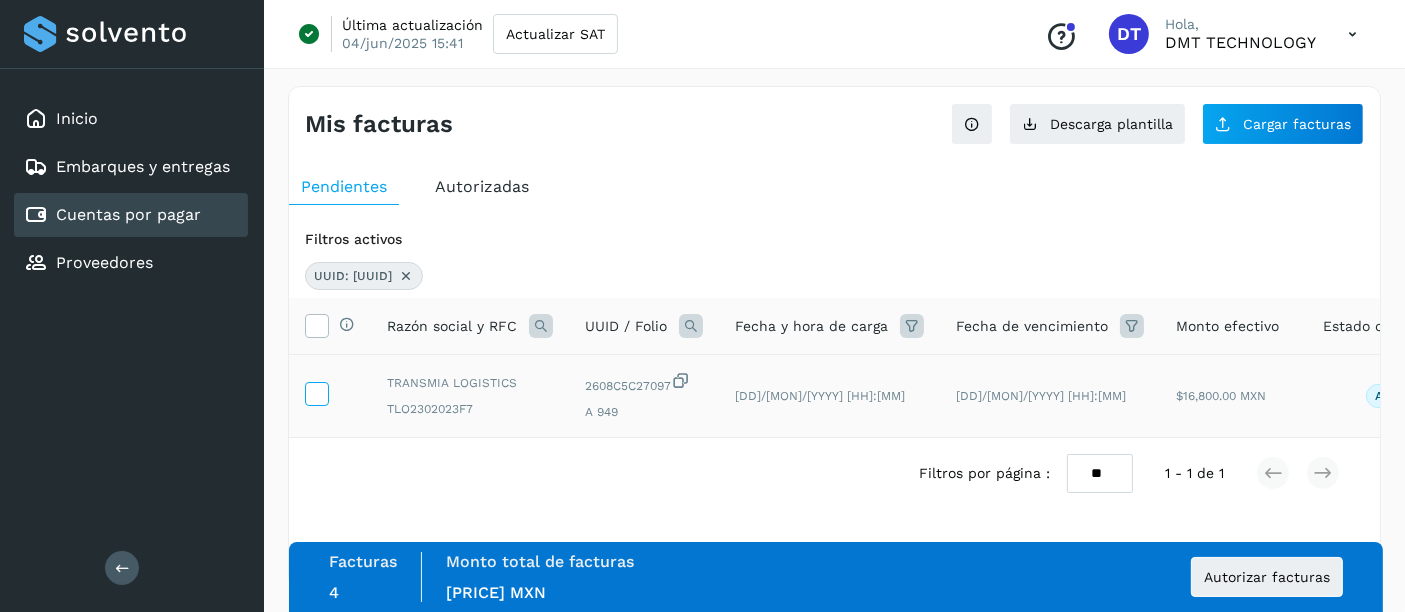 click at bounding box center [316, 392] 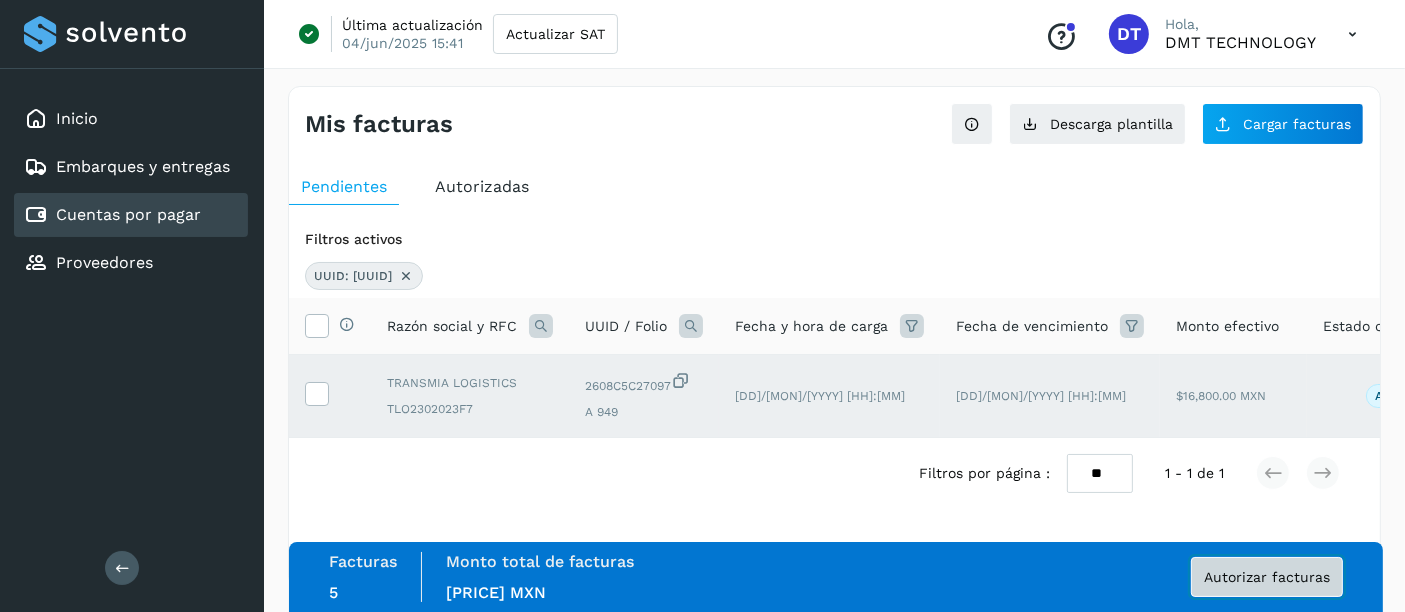 click on "Autorizar facturas" at bounding box center (1267, 577) 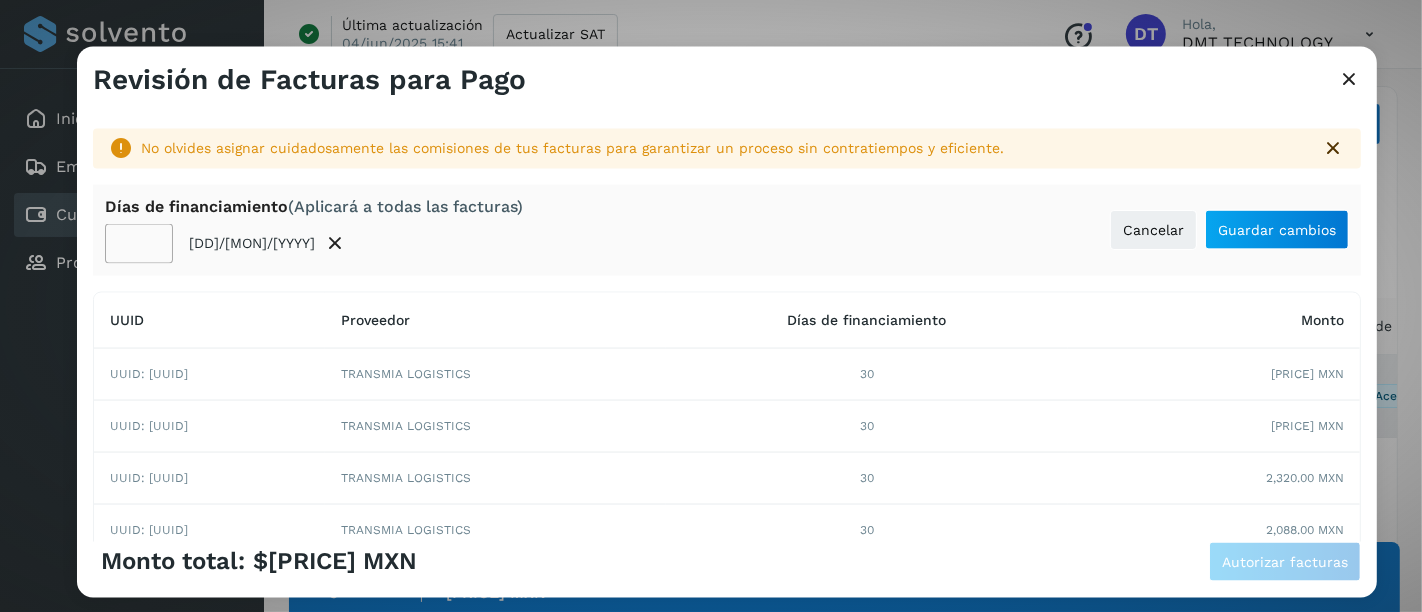 click on "**" 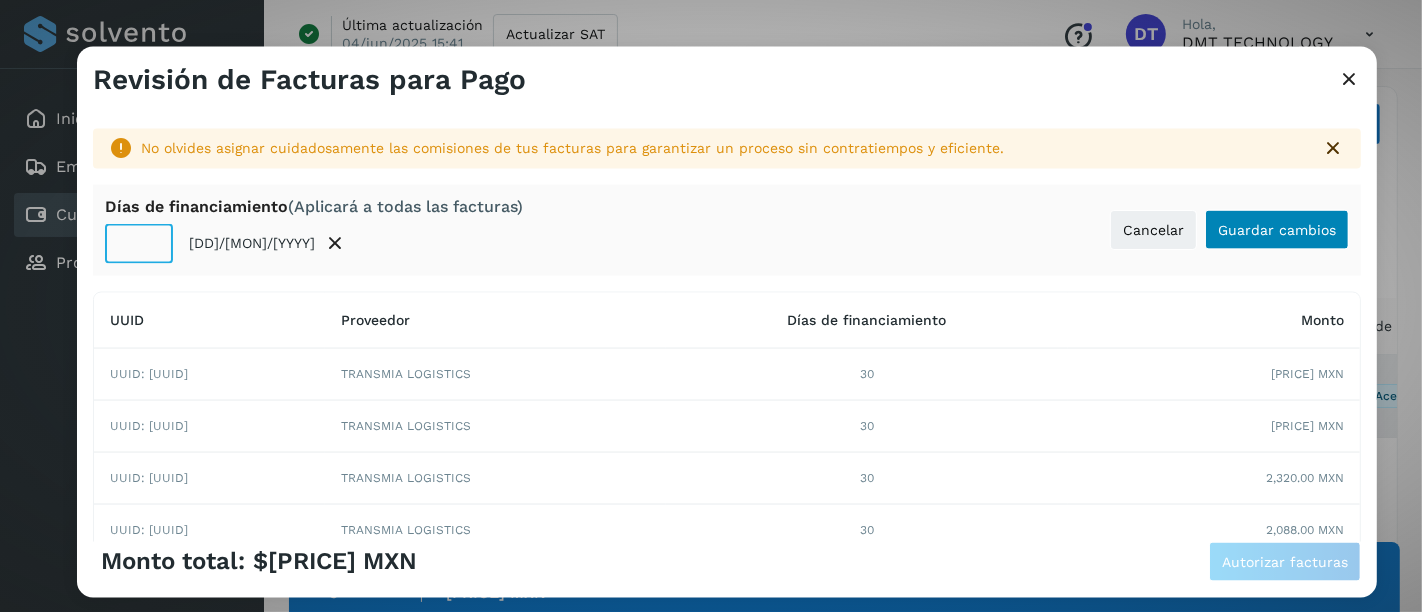 type on "**" 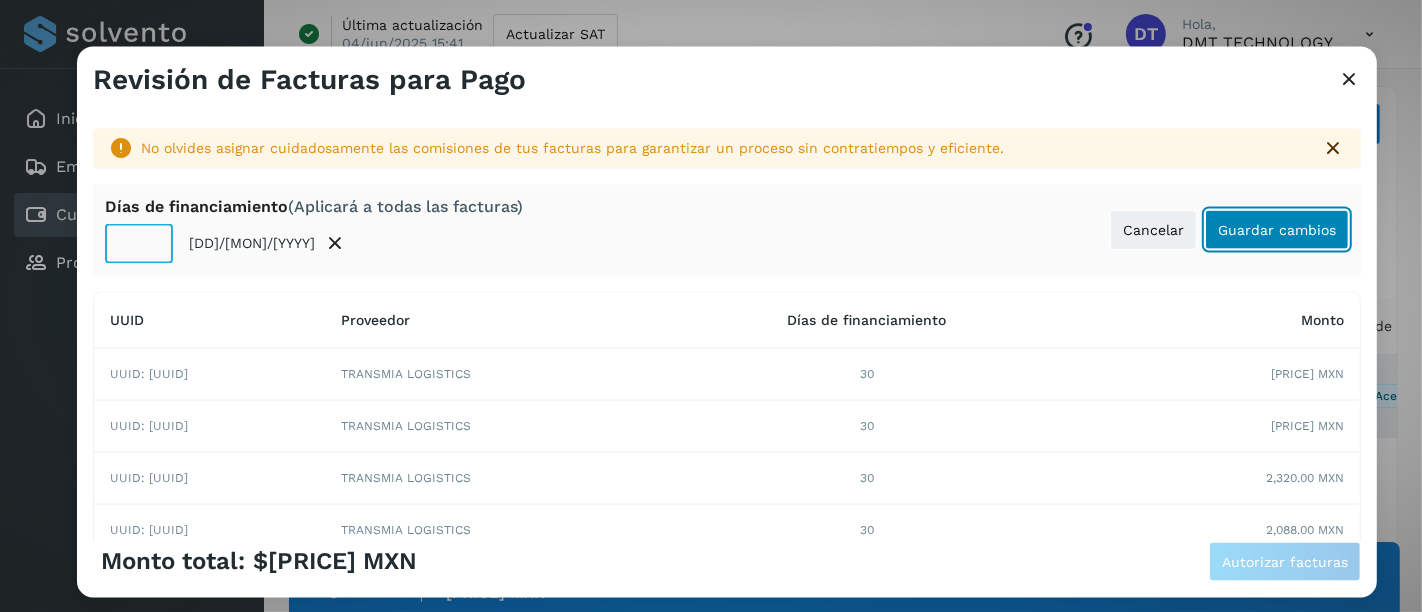 click on "Guardar cambios" 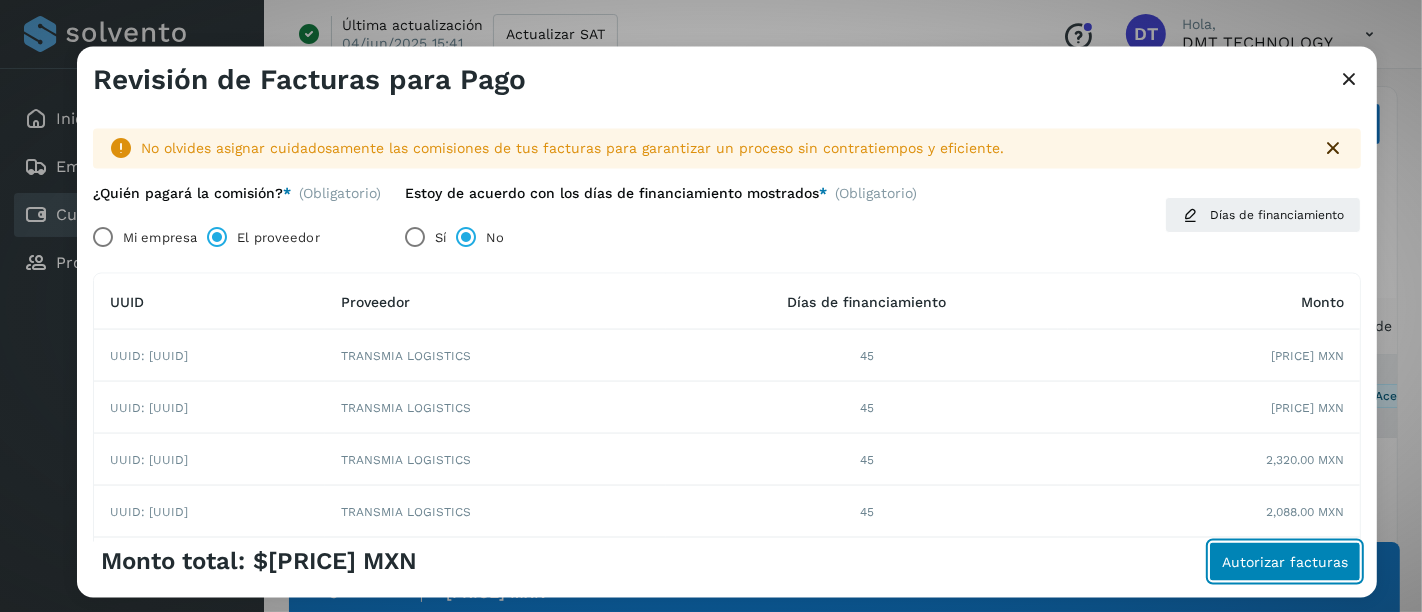 click on "Autorizar facturas" 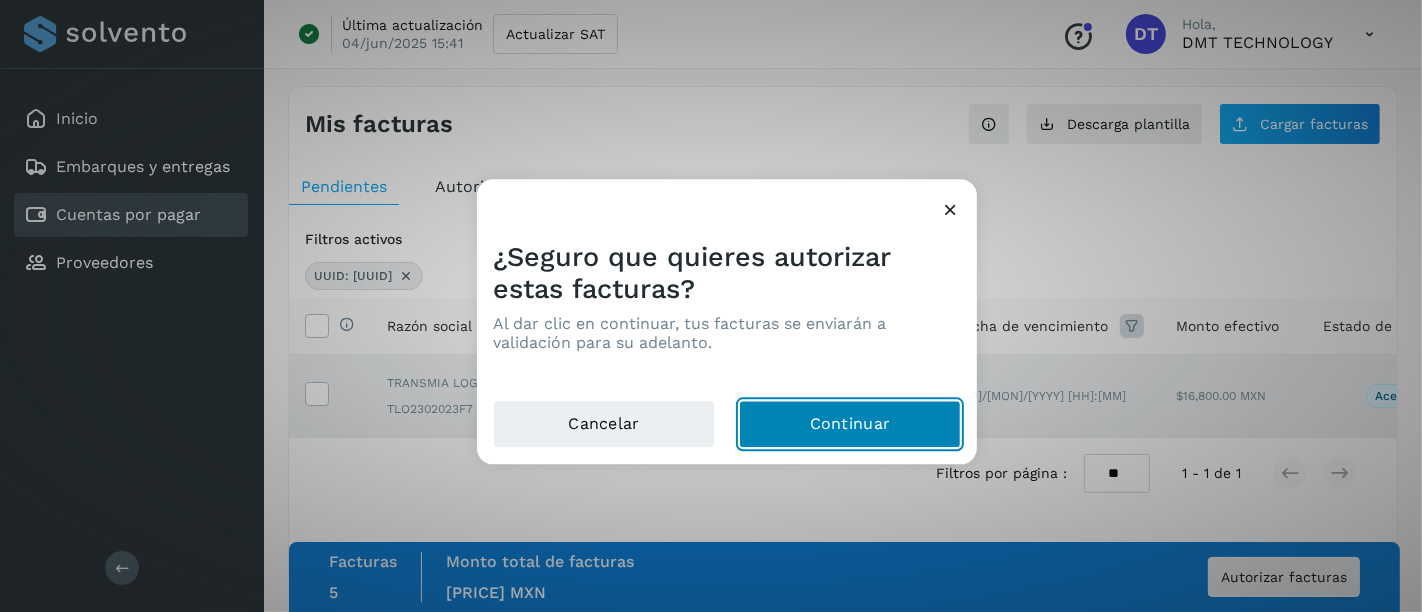 click on "Continuar" 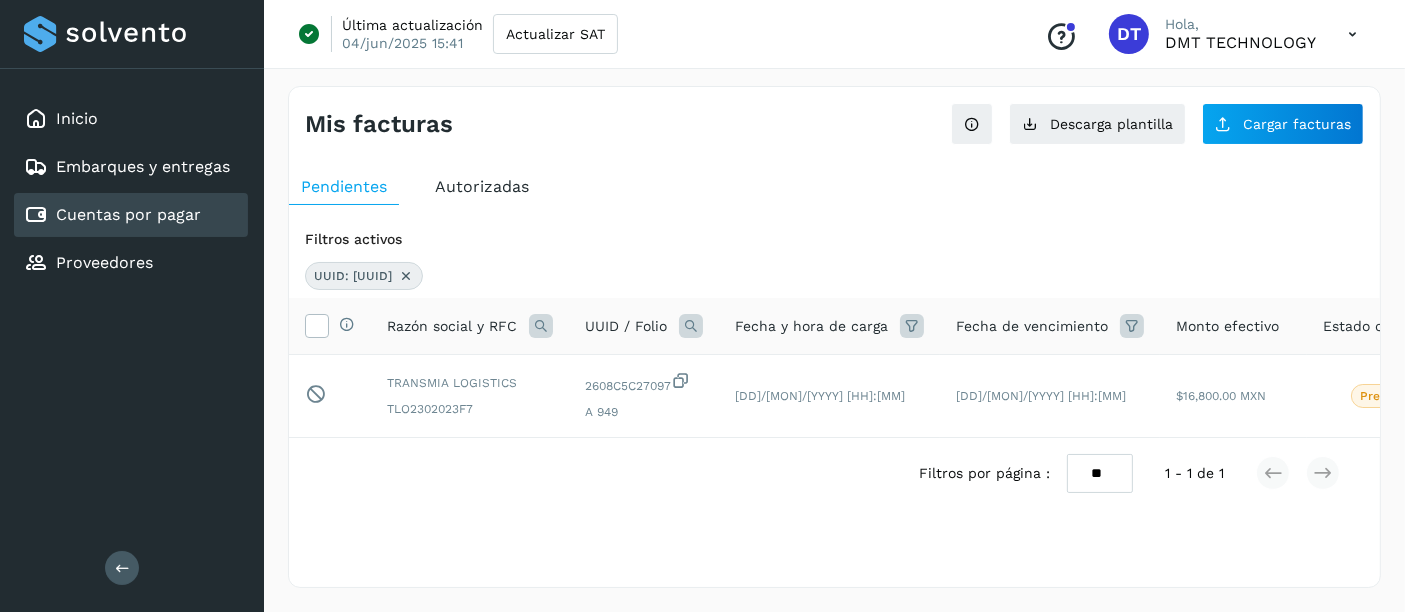 click at bounding box center [406, 276] 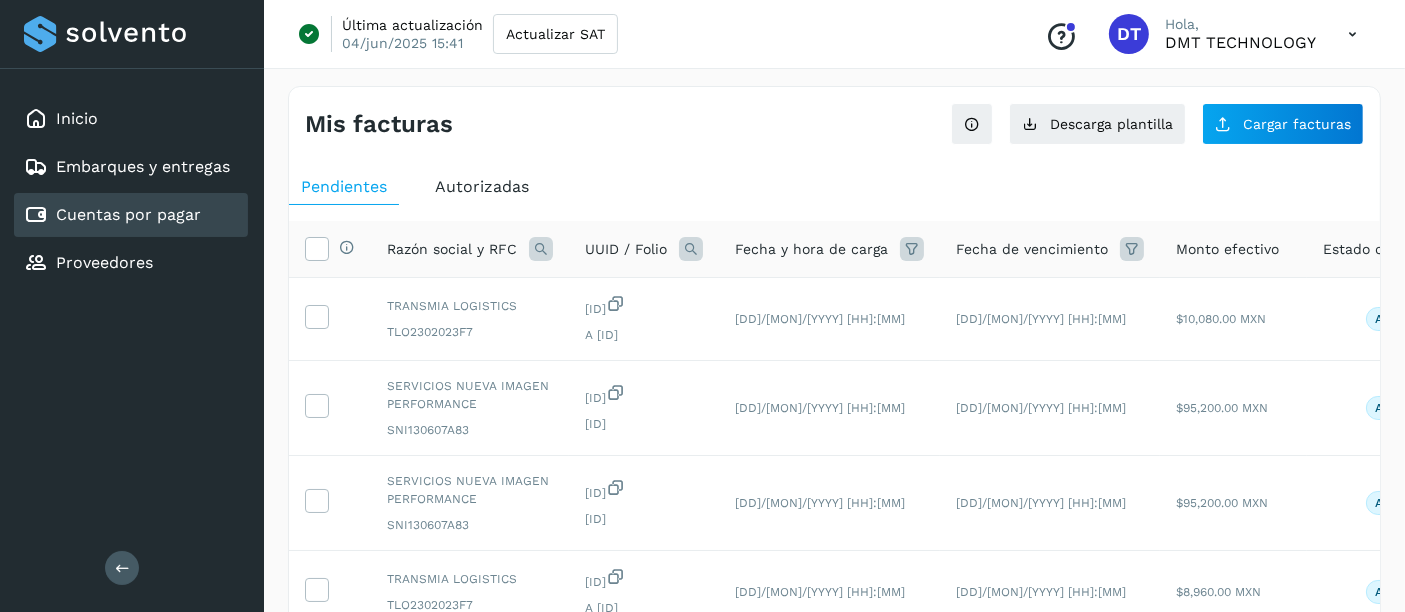 click at bounding box center [691, 249] 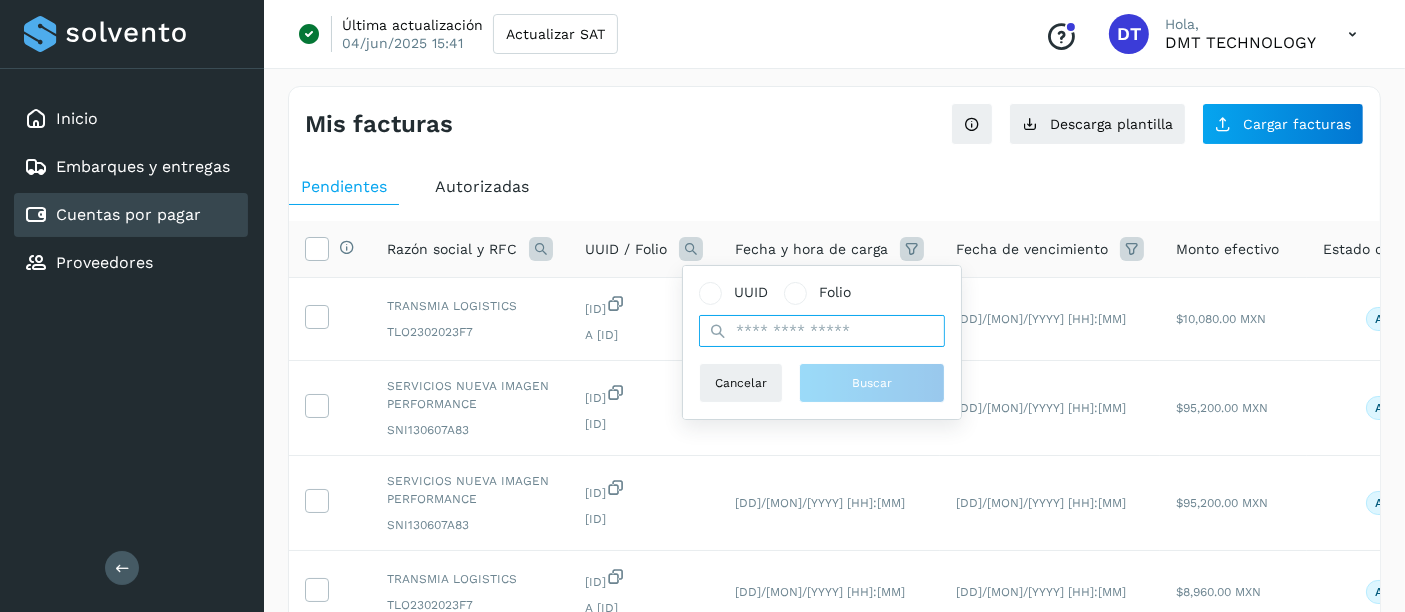 click at bounding box center (822, 331) 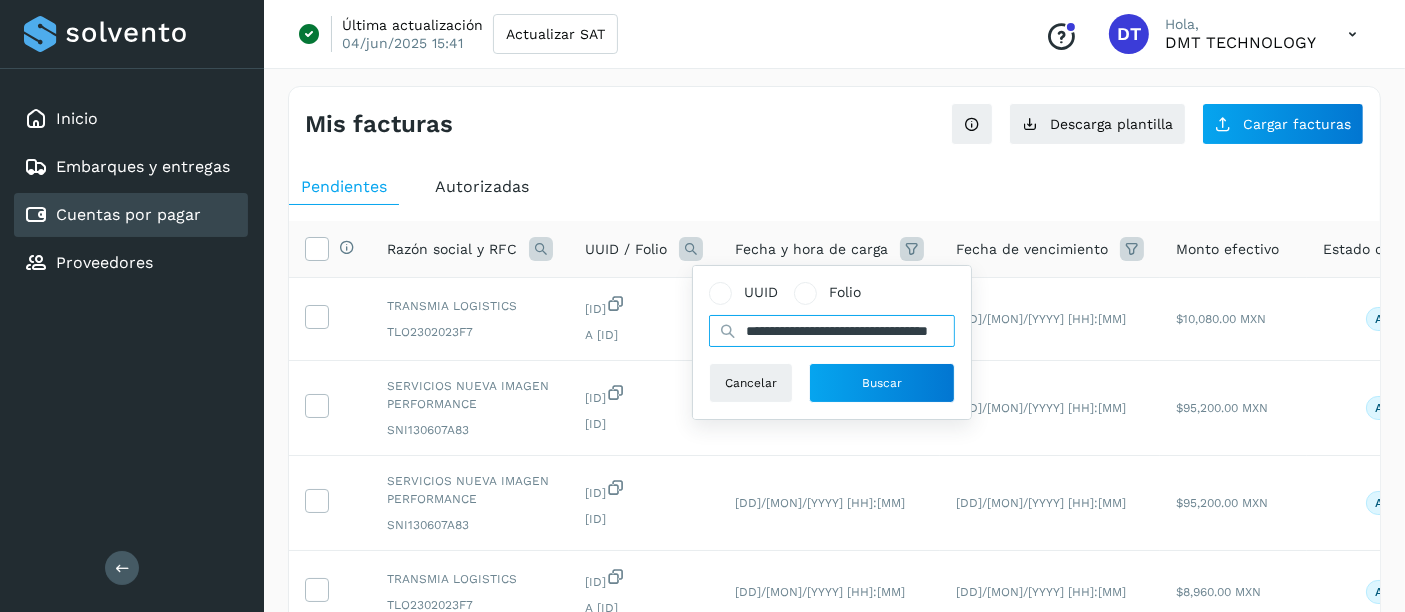 scroll, scrollTop: 0, scrollLeft: 90, axis: horizontal 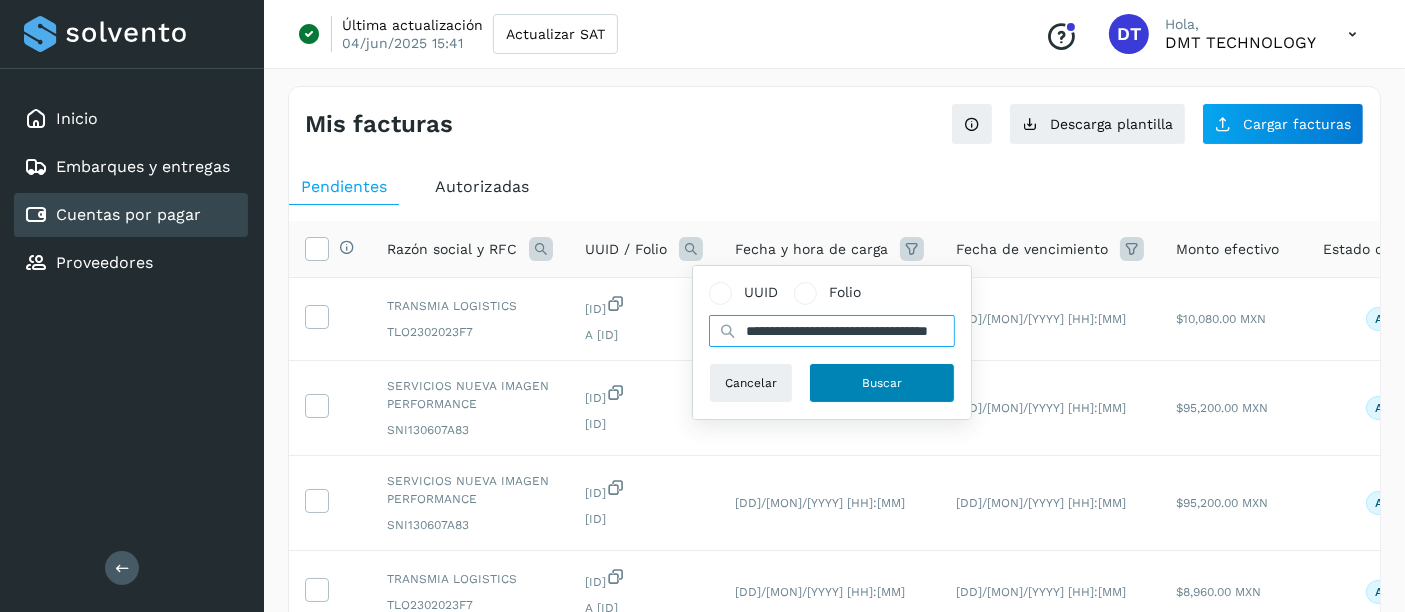 type on "**********" 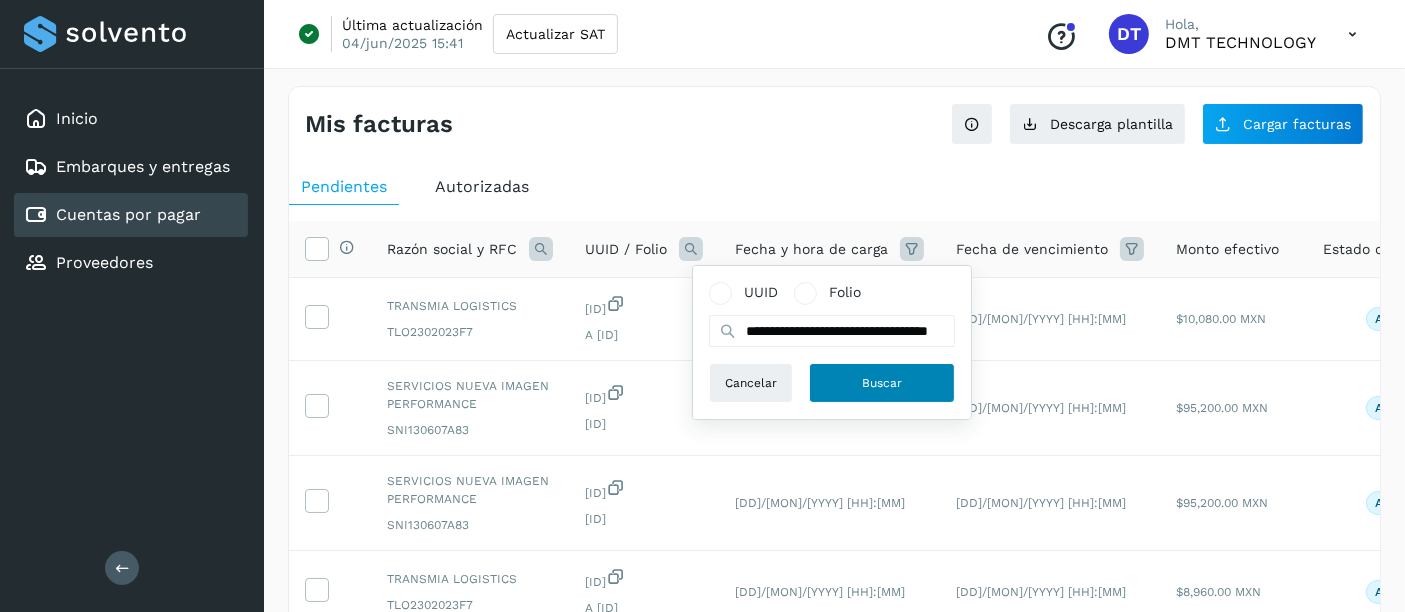 click on "Buscar" at bounding box center [882, 383] 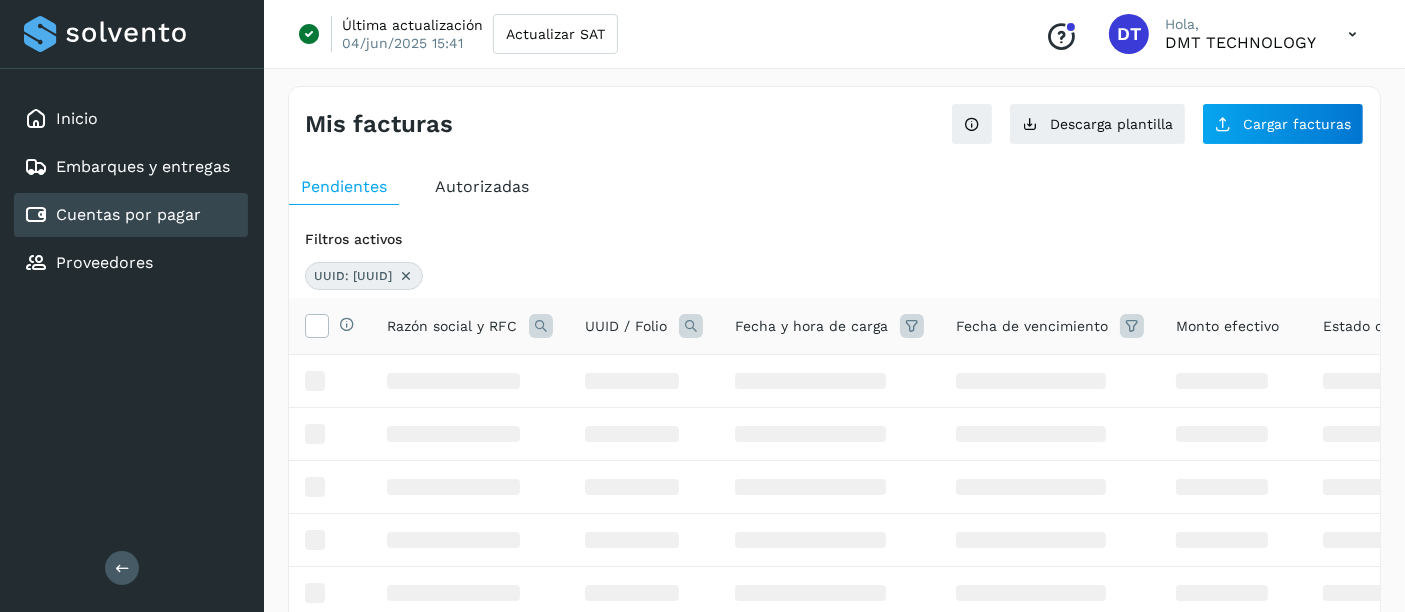 scroll, scrollTop: 0, scrollLeft: 0, axis: both 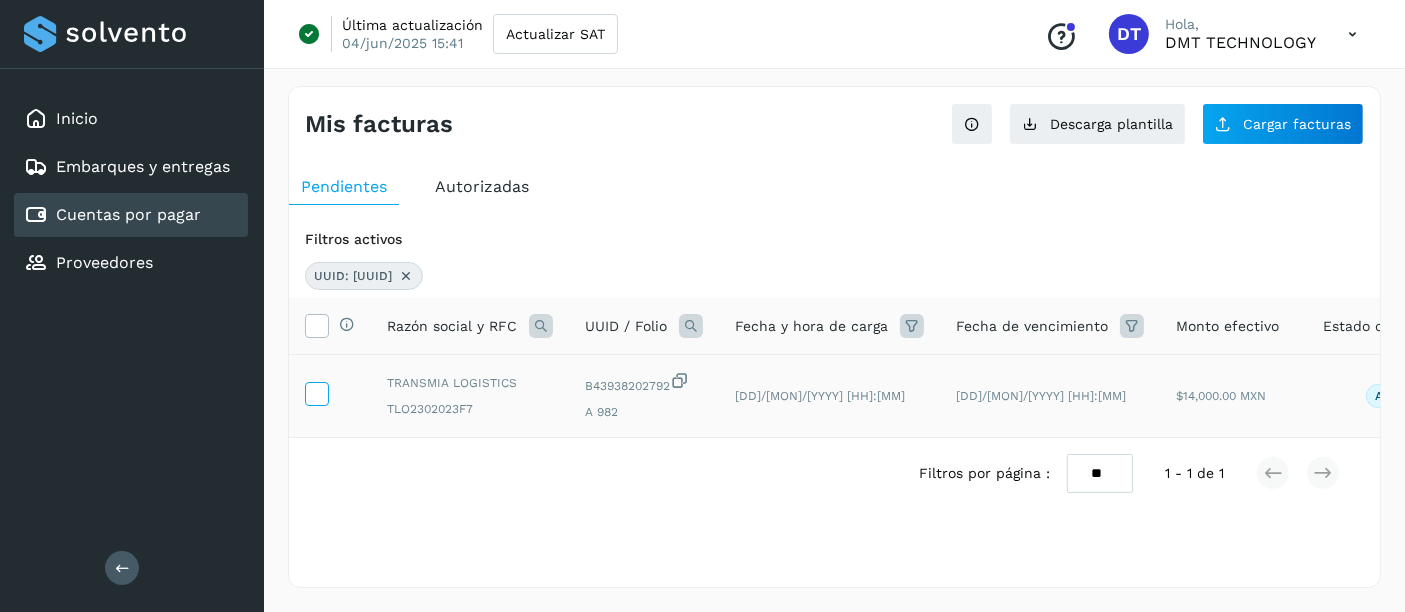 click at bounding box center (316, 392) 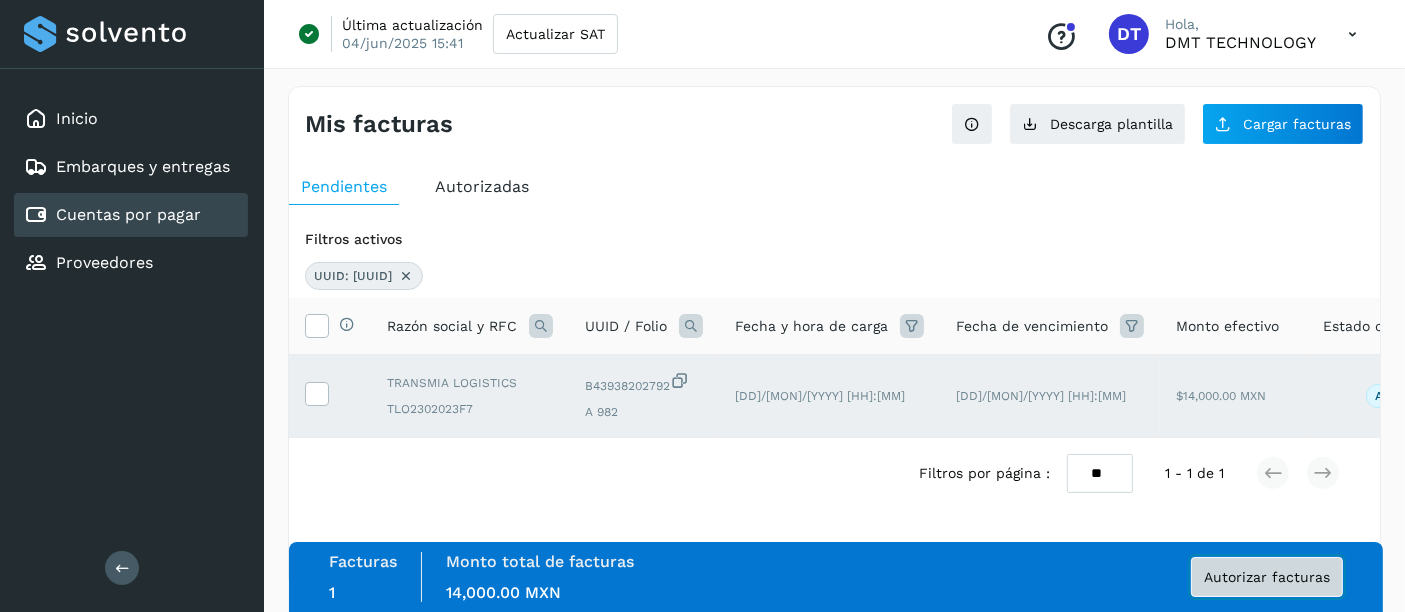 click on "Autorizar facturas" 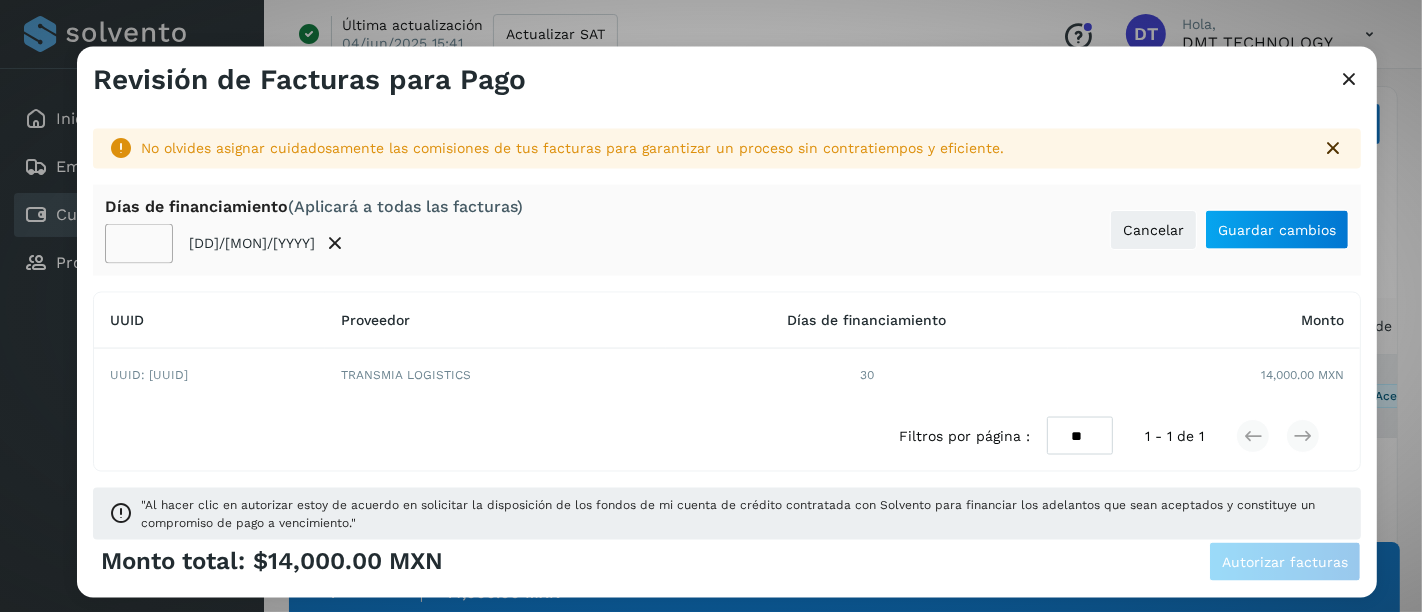 click on "**" 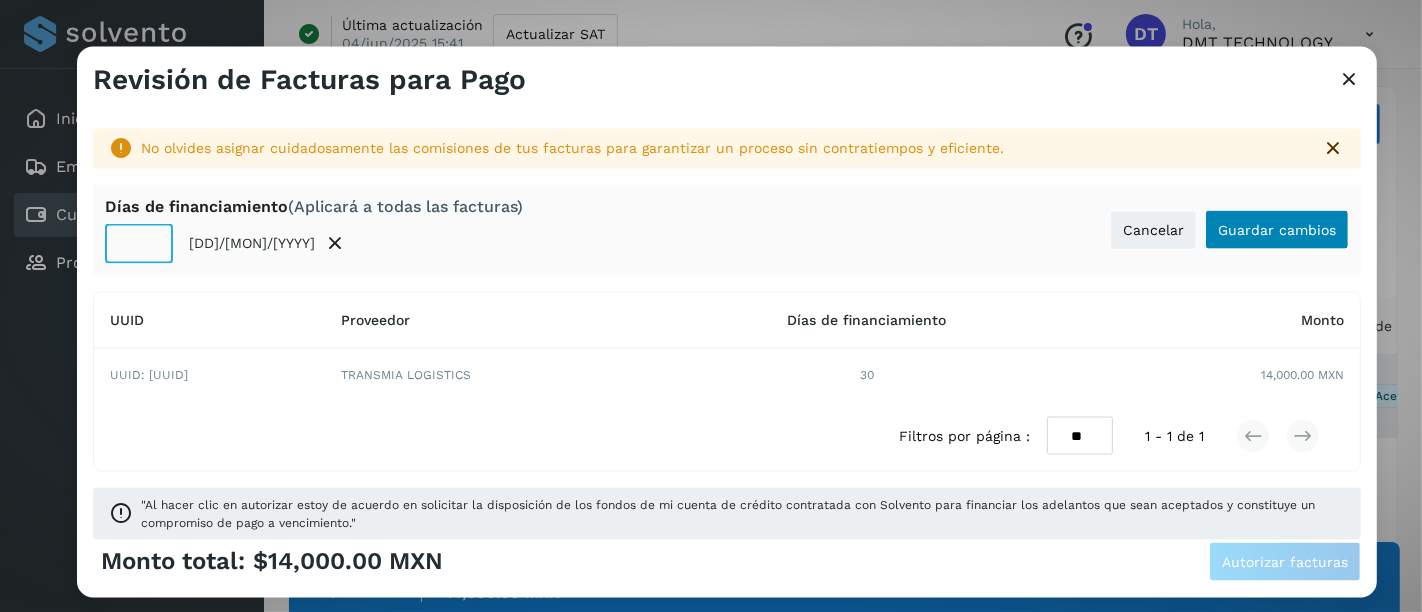 type on "**" 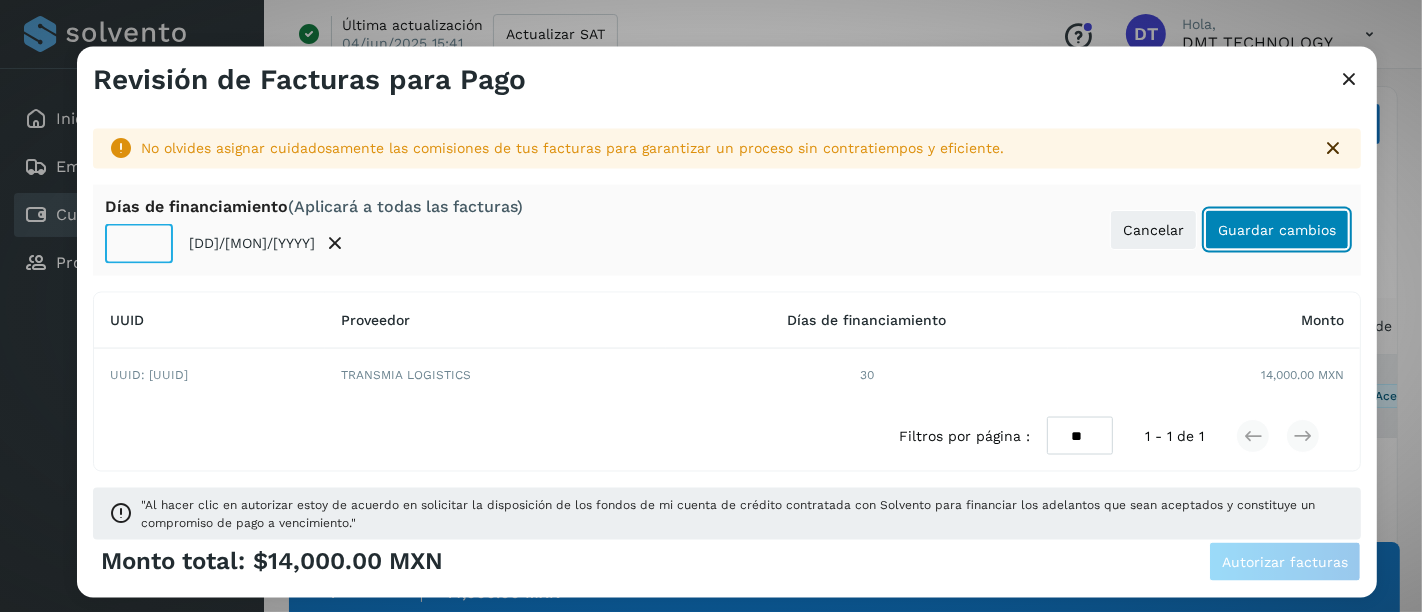 click on "Guardar cambios" 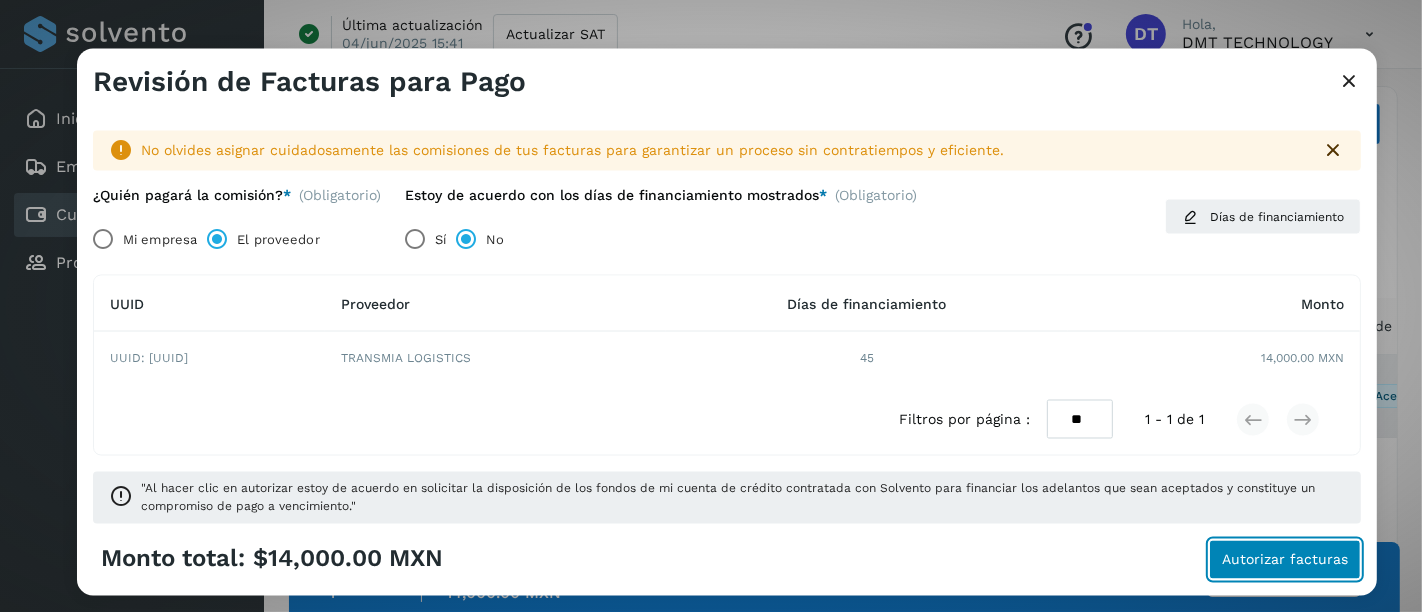 click on "Autorizar facturas" 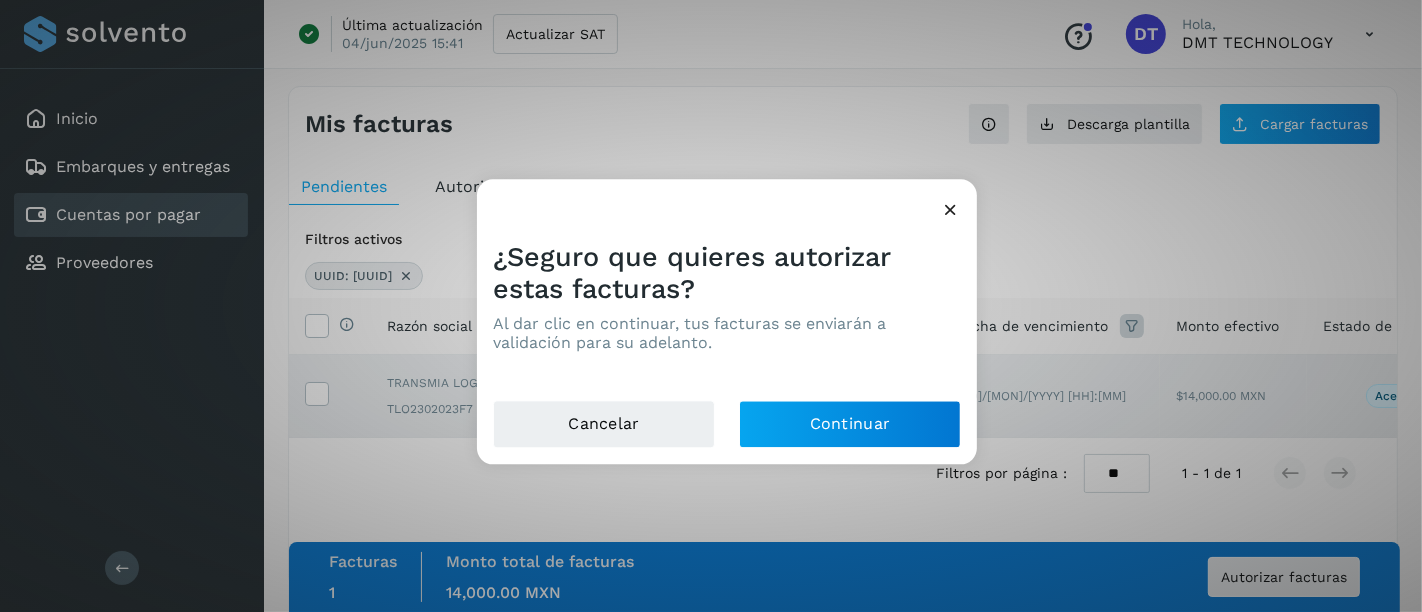 click at bounding box center (950, 209) 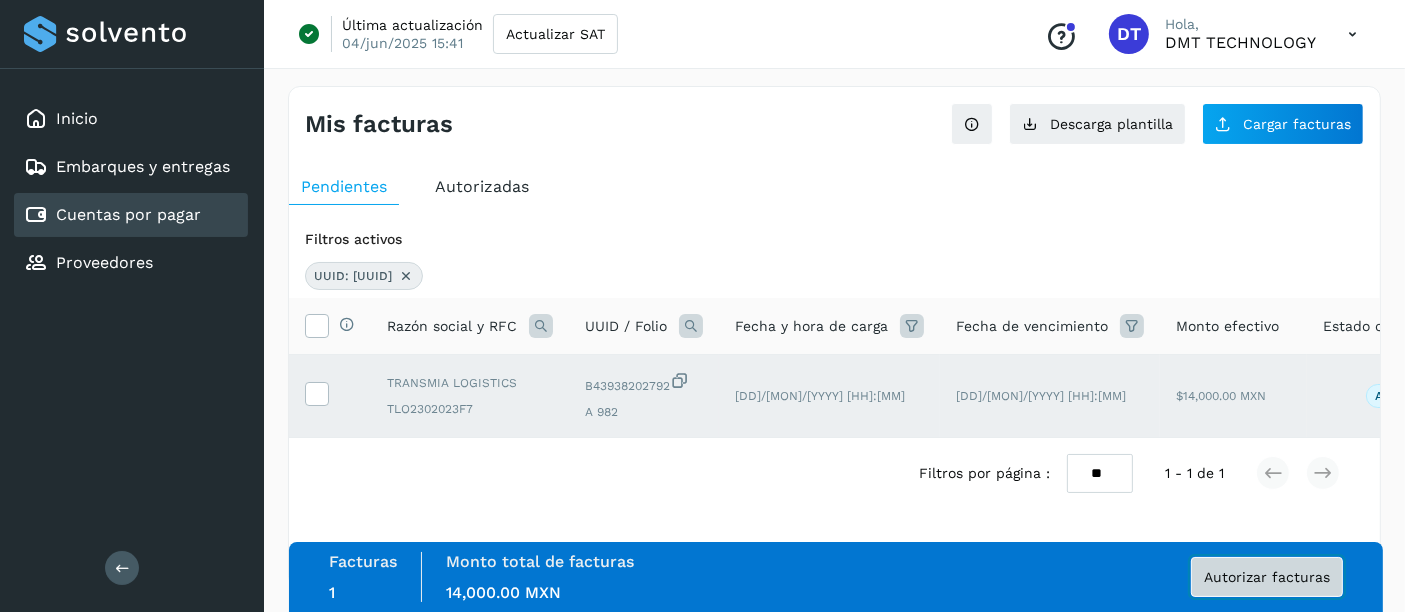 click on "Autorizar facturas" 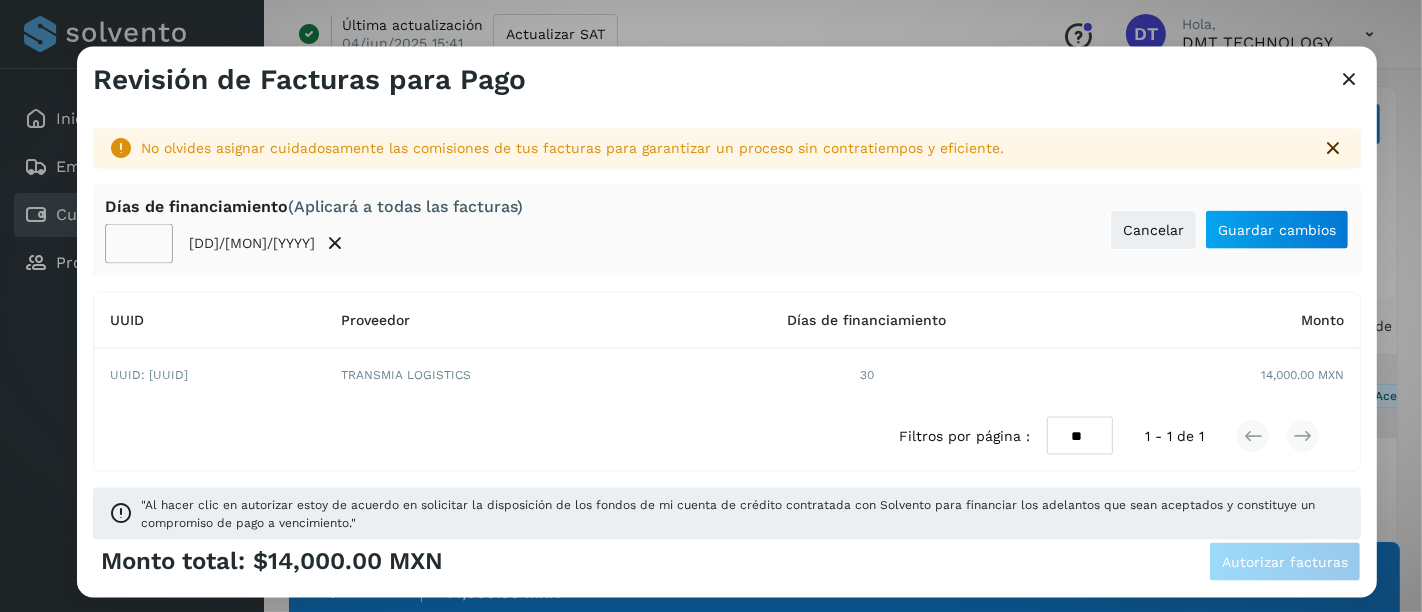 click on "**" 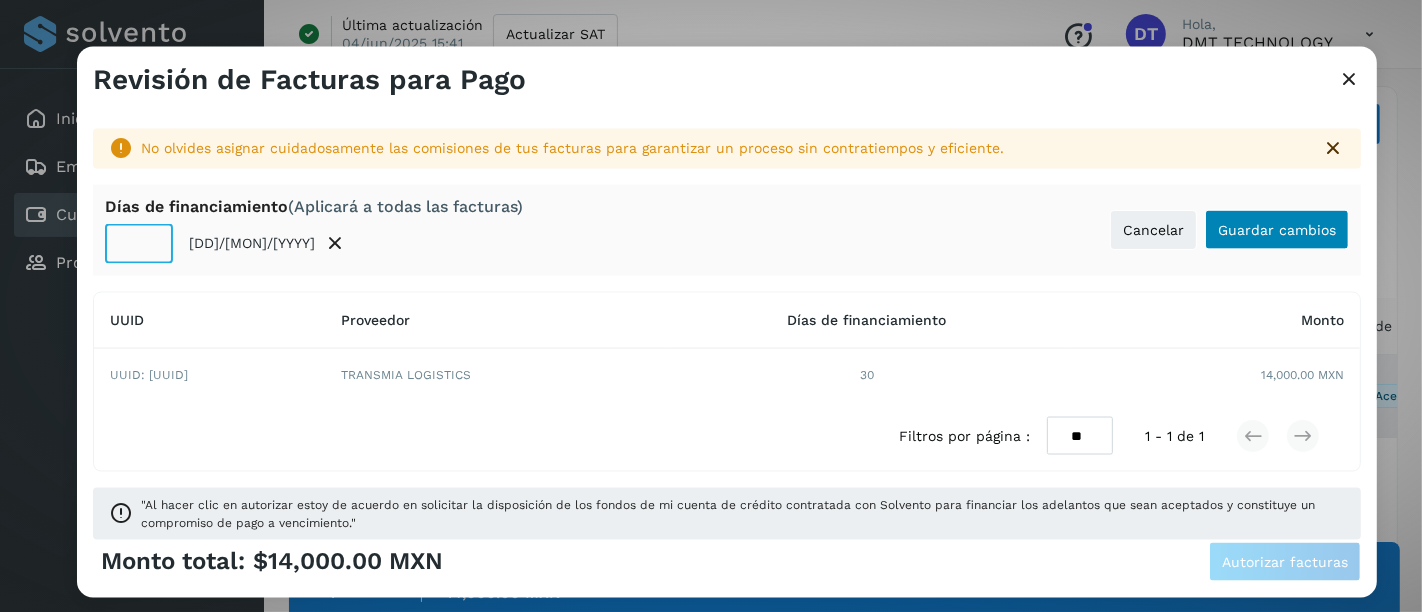 type on "**" 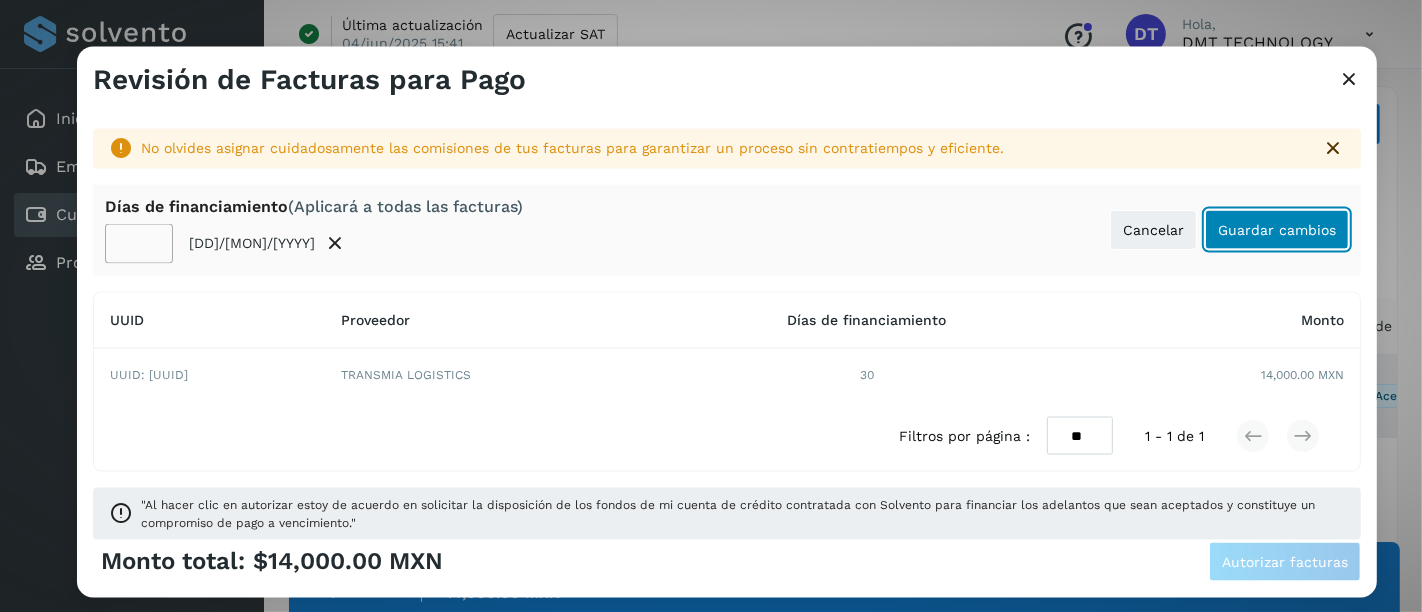 click on "Guardar cambios" 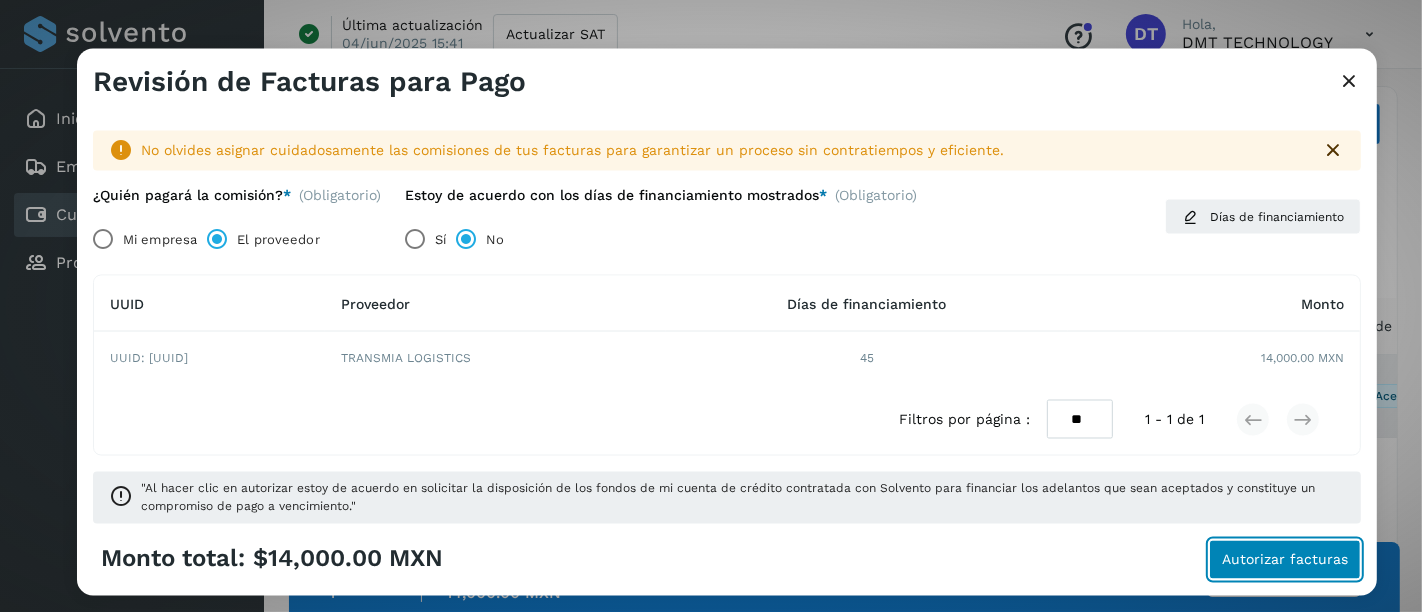click on "Autorizar facturas" 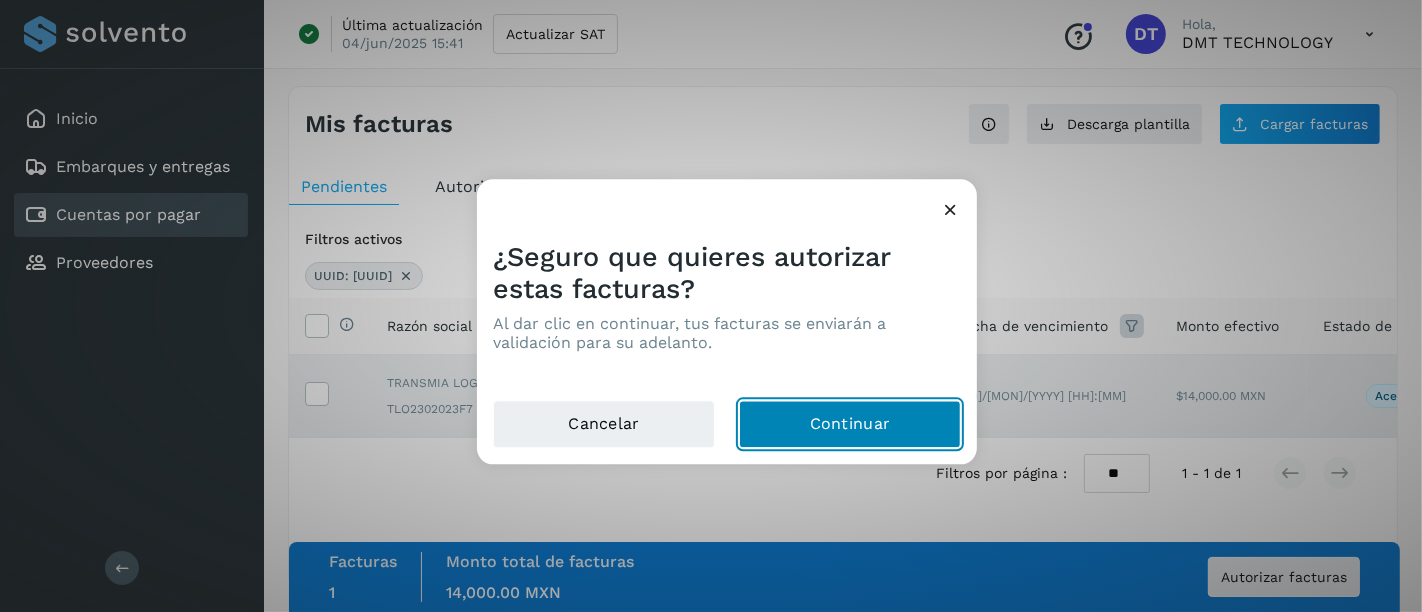 click on "Continuar" 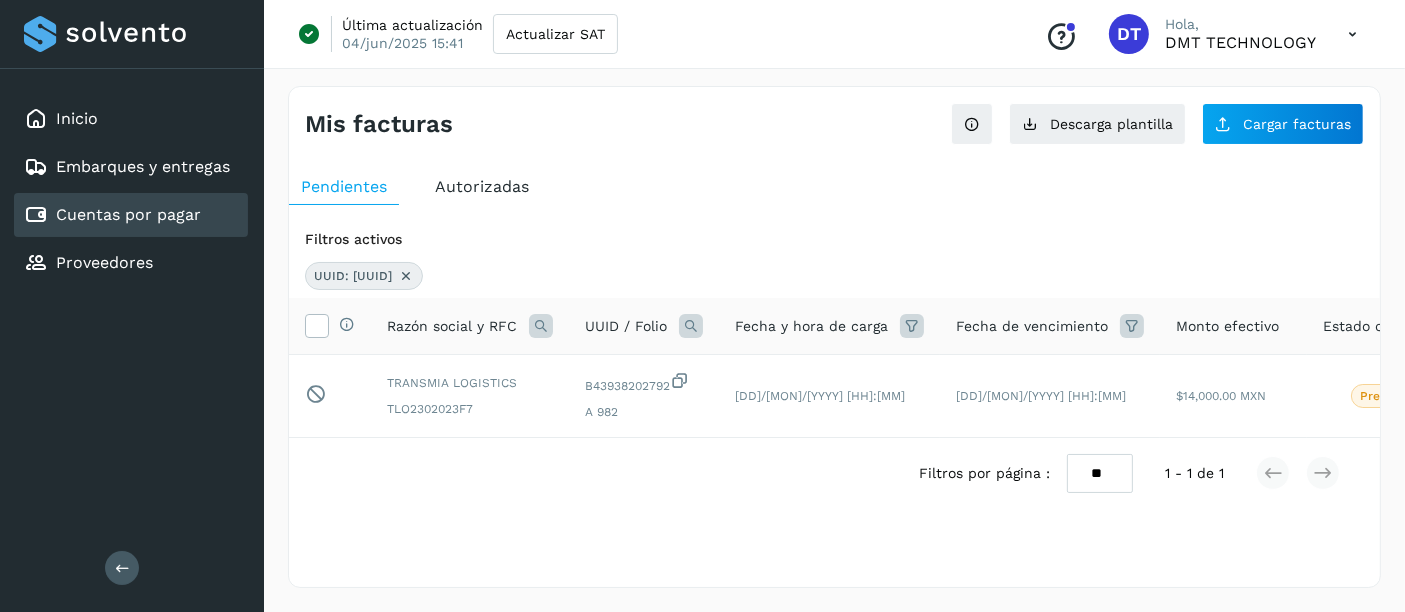 click at bounding box center [406, 276] 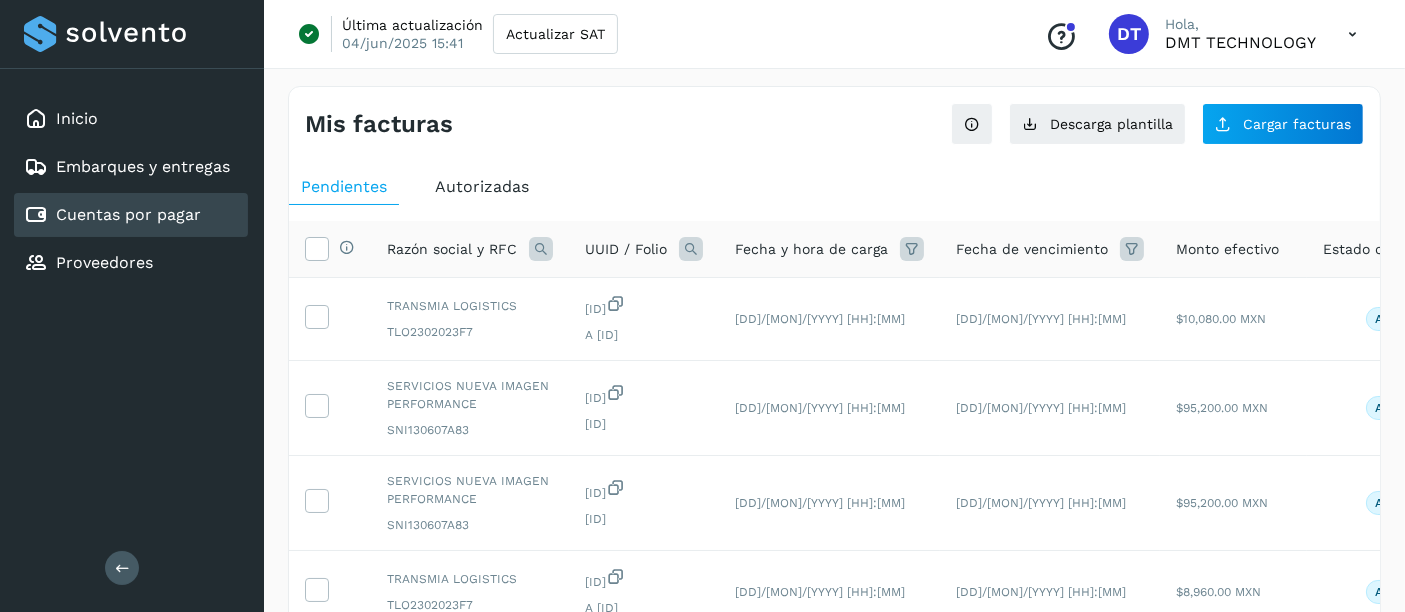 click at bounding box center [691, 249] 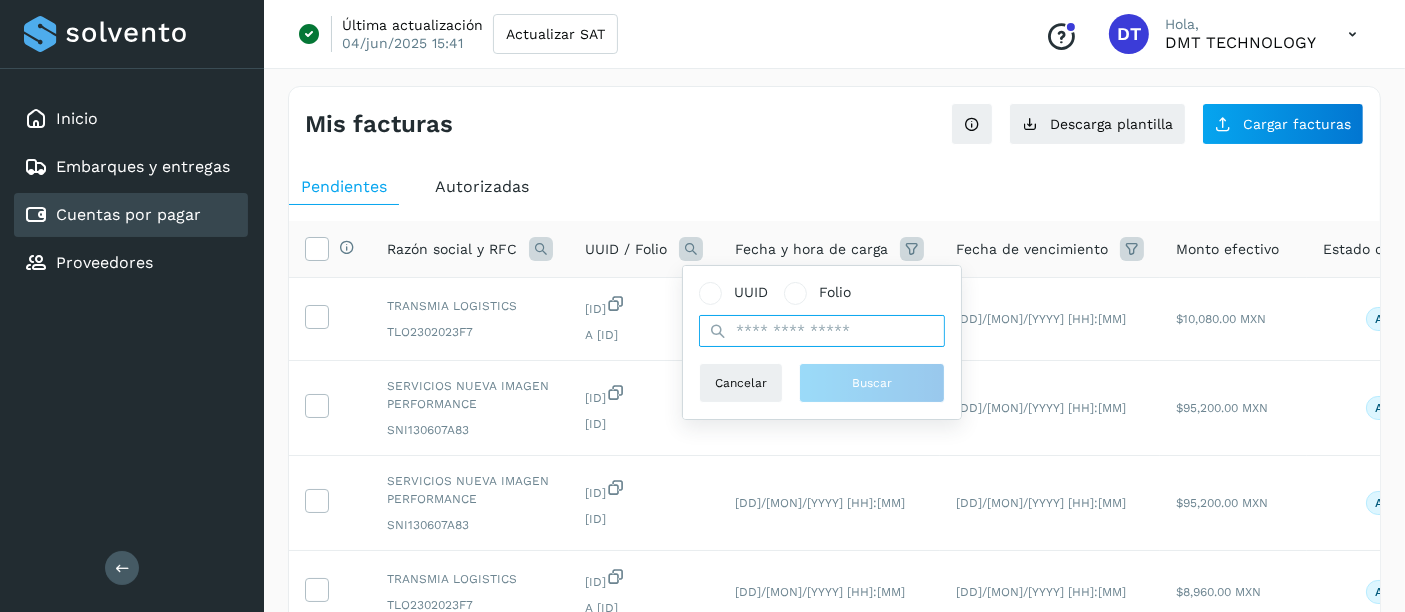 click at bounding box center (822, 331) 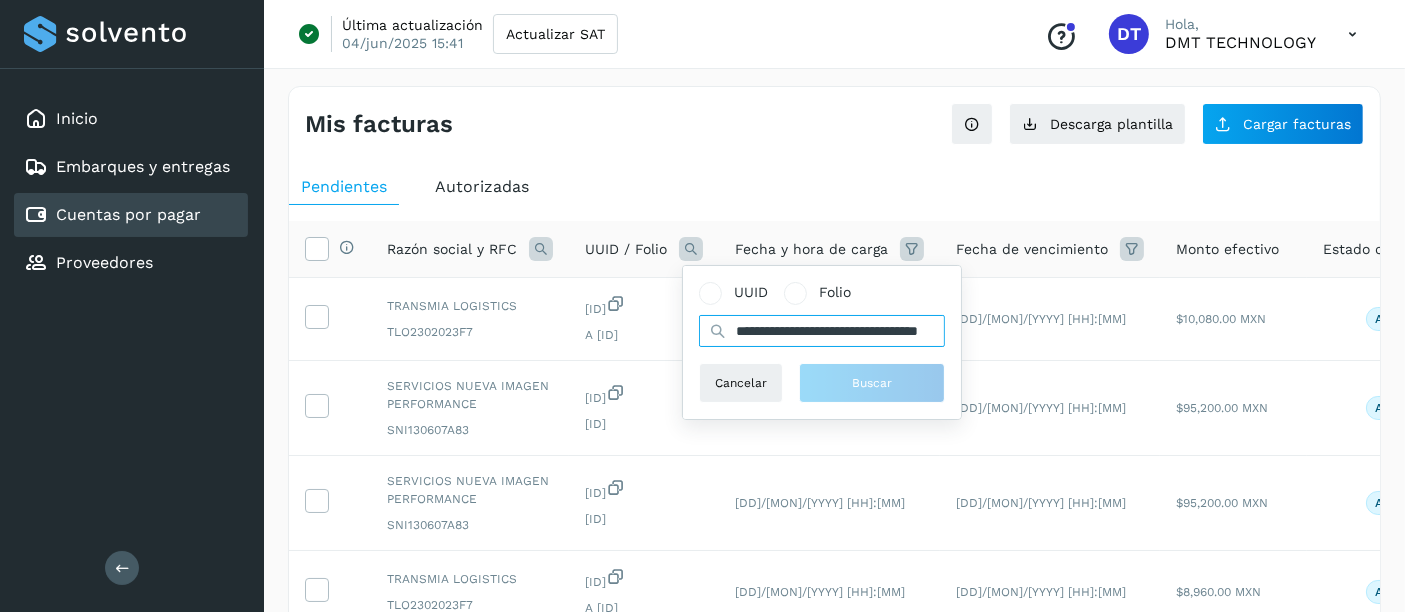 scroll, scrollTop: 0, scrollLeft: 89, axis: horizontal 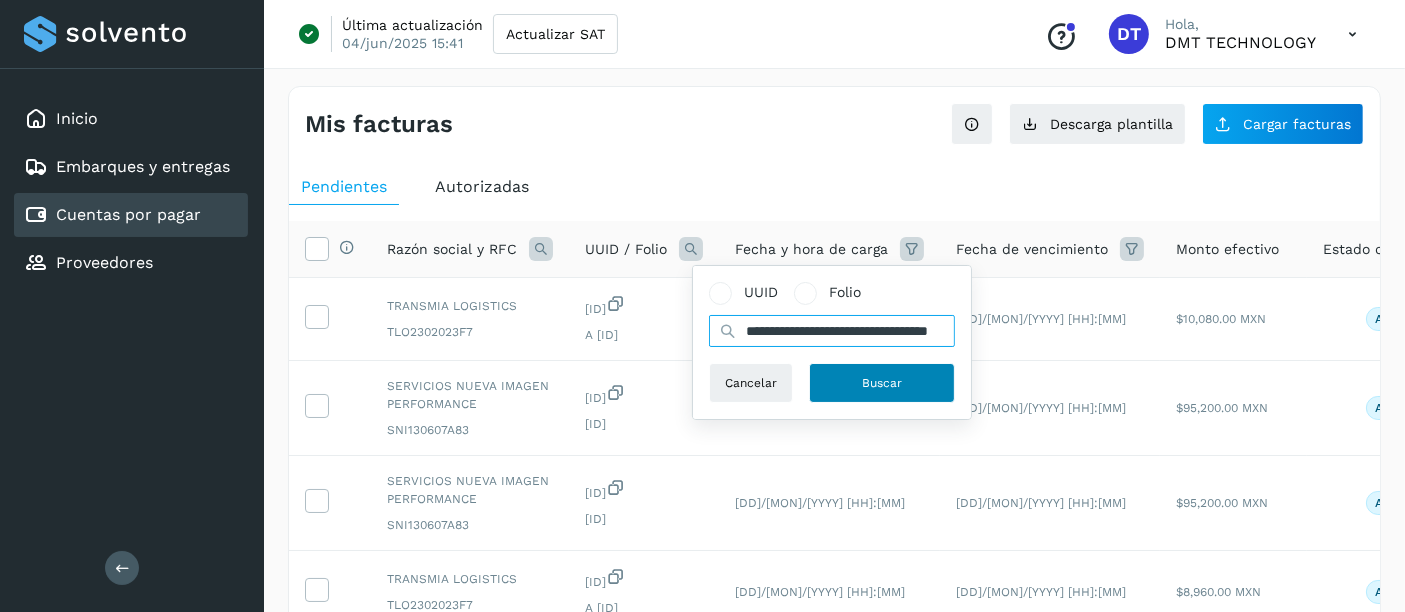 type on "**********" 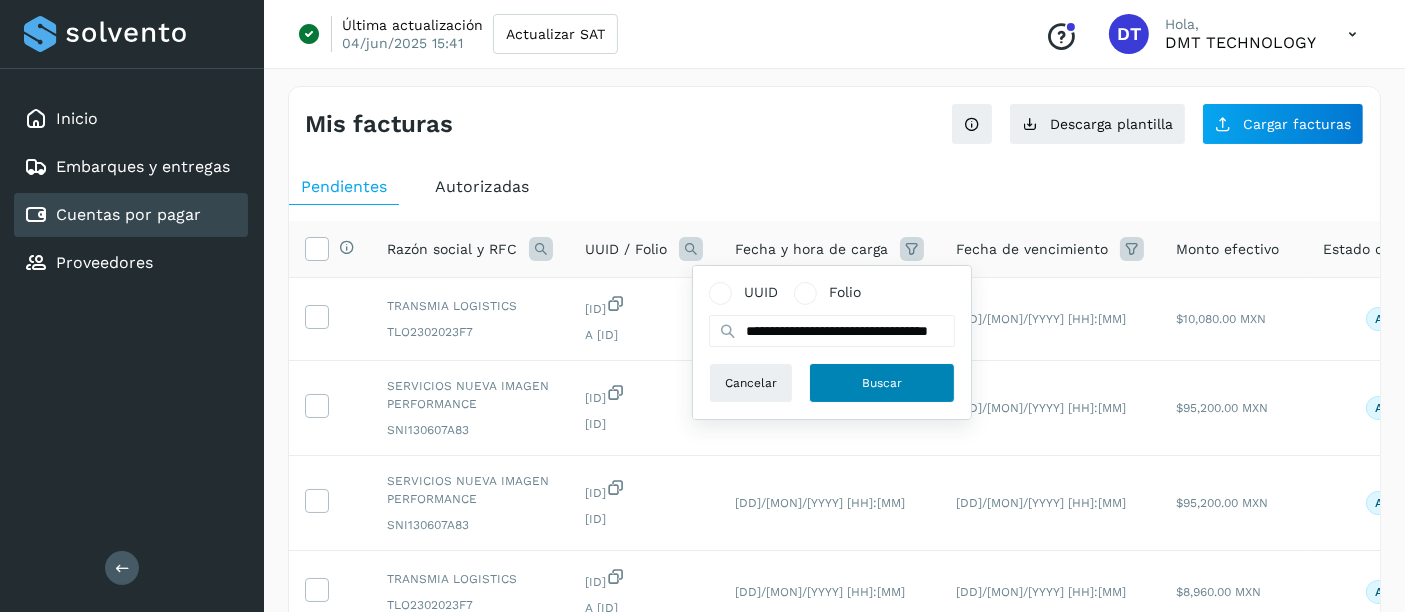 click on "Buscar" at bounding box center [882, 383] 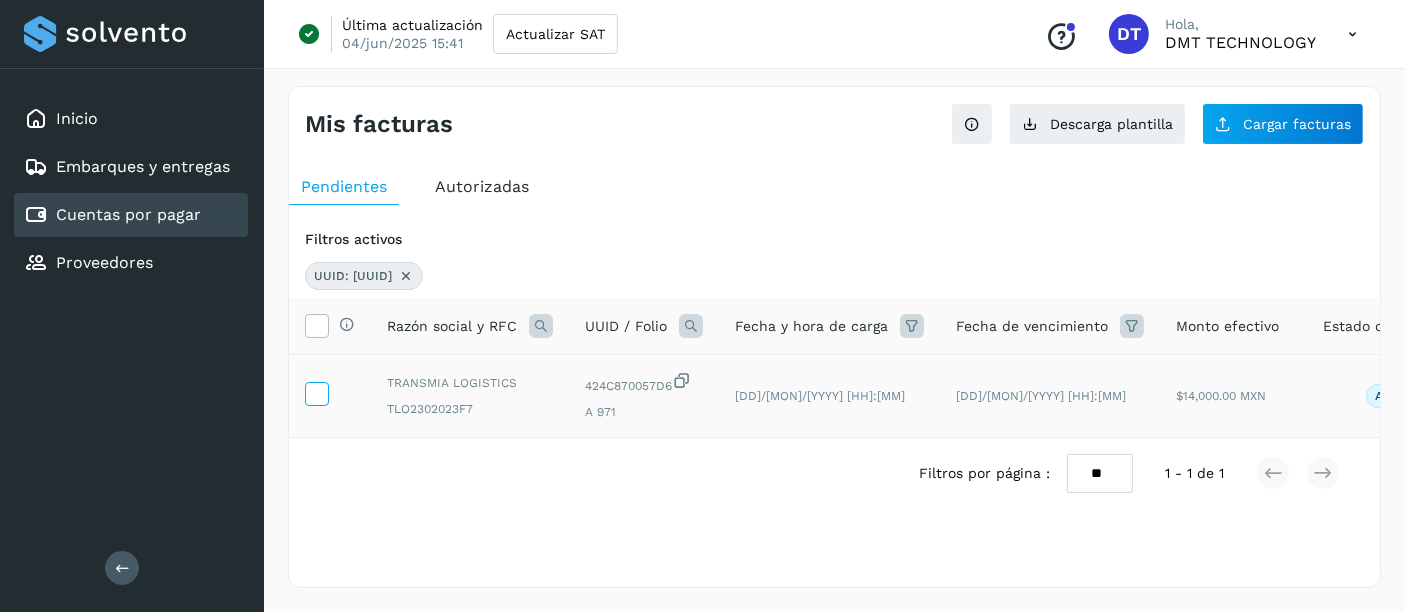 click at bounding box center [316, 392] 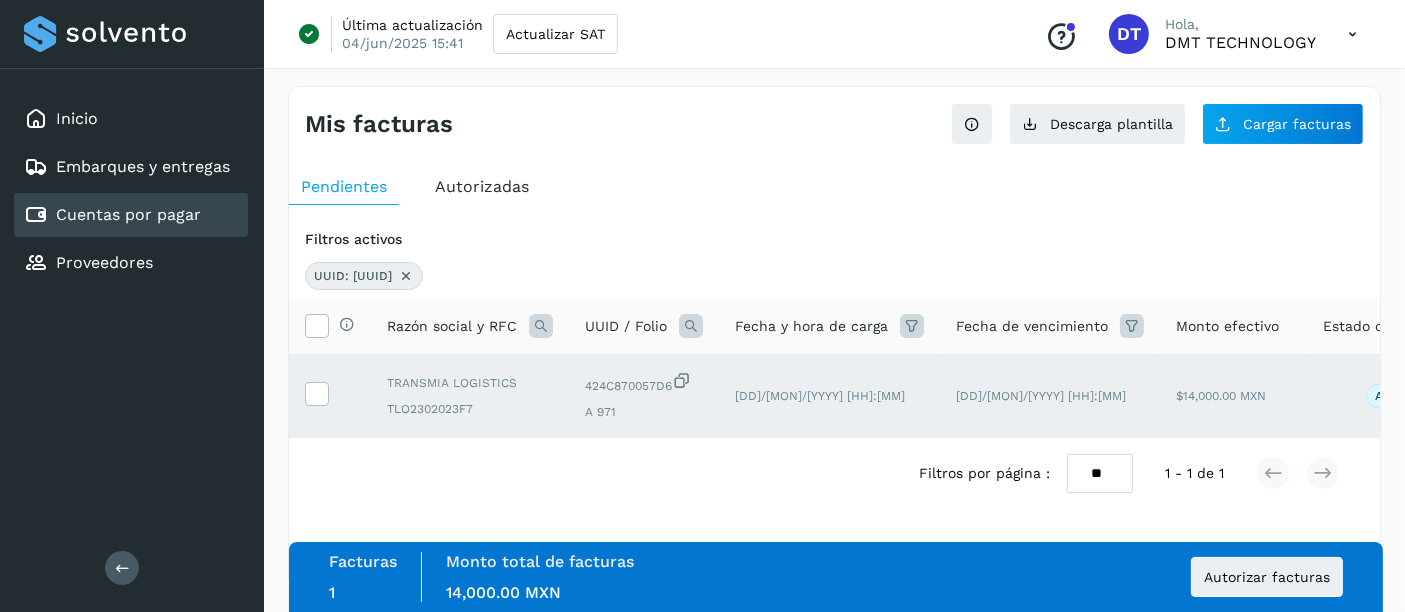 click at bounding box center (406, 276) 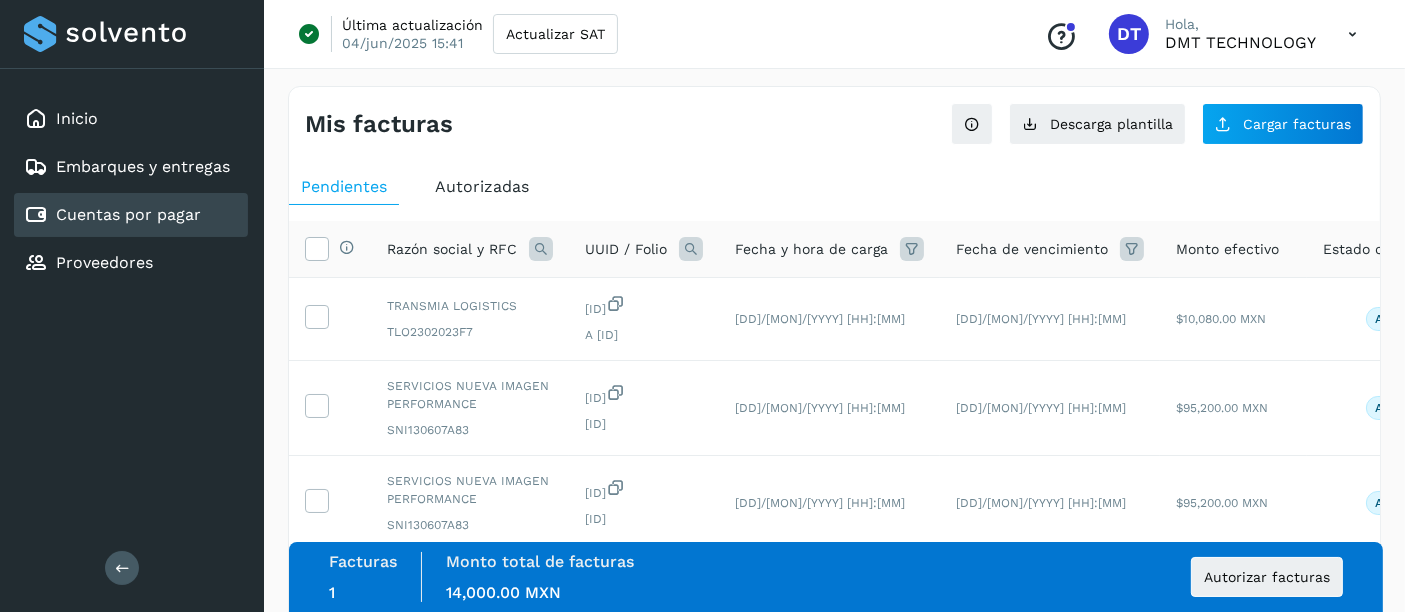 click at bounding box center (691, 249) 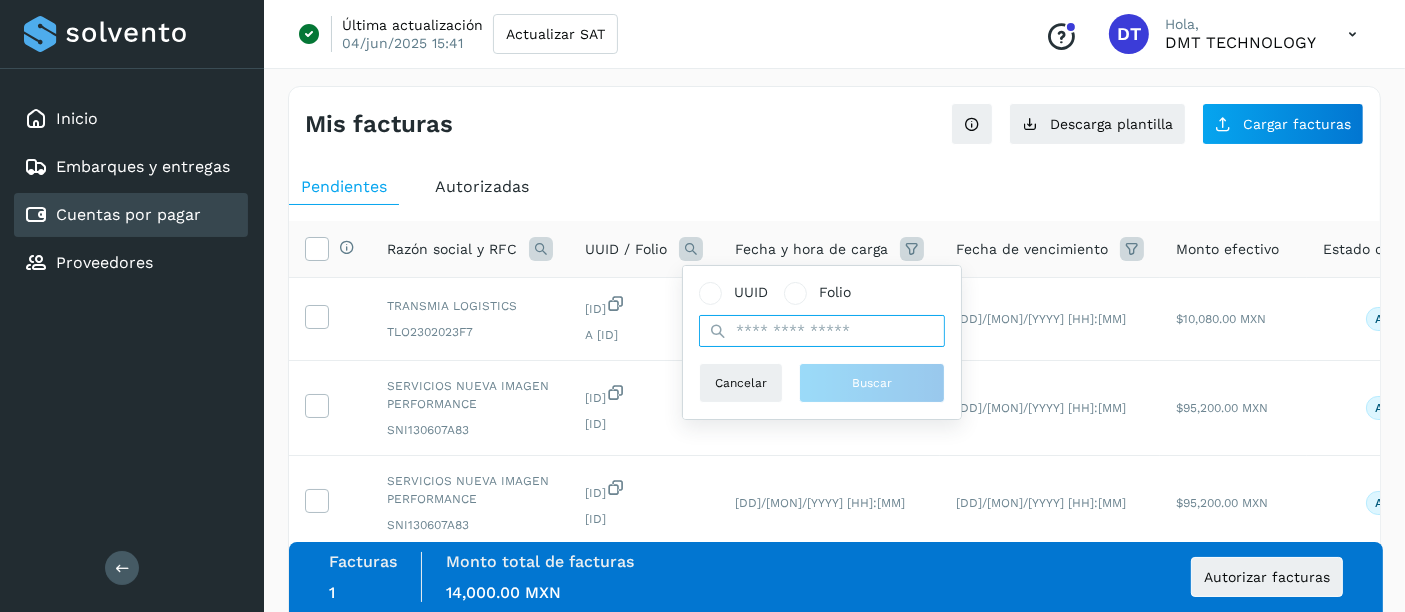 click at bounding box center (822, 331) 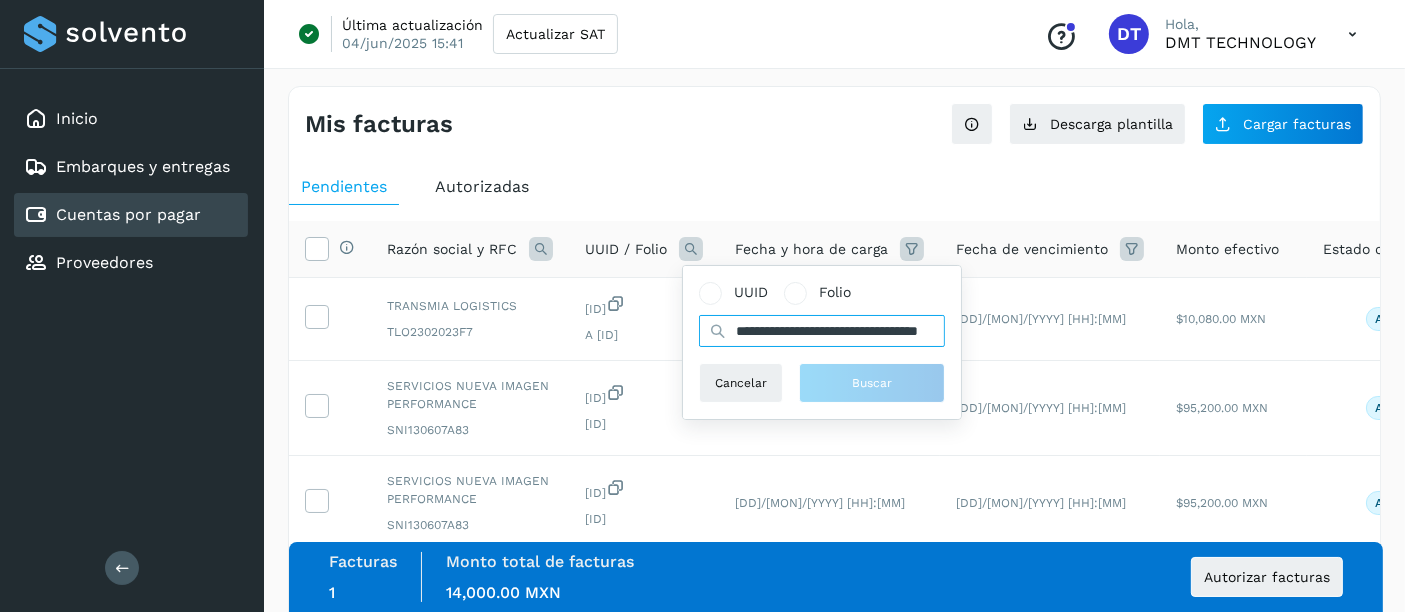 scroll, scrollTop: 0, scrollLeft: 96, axis: horizontal 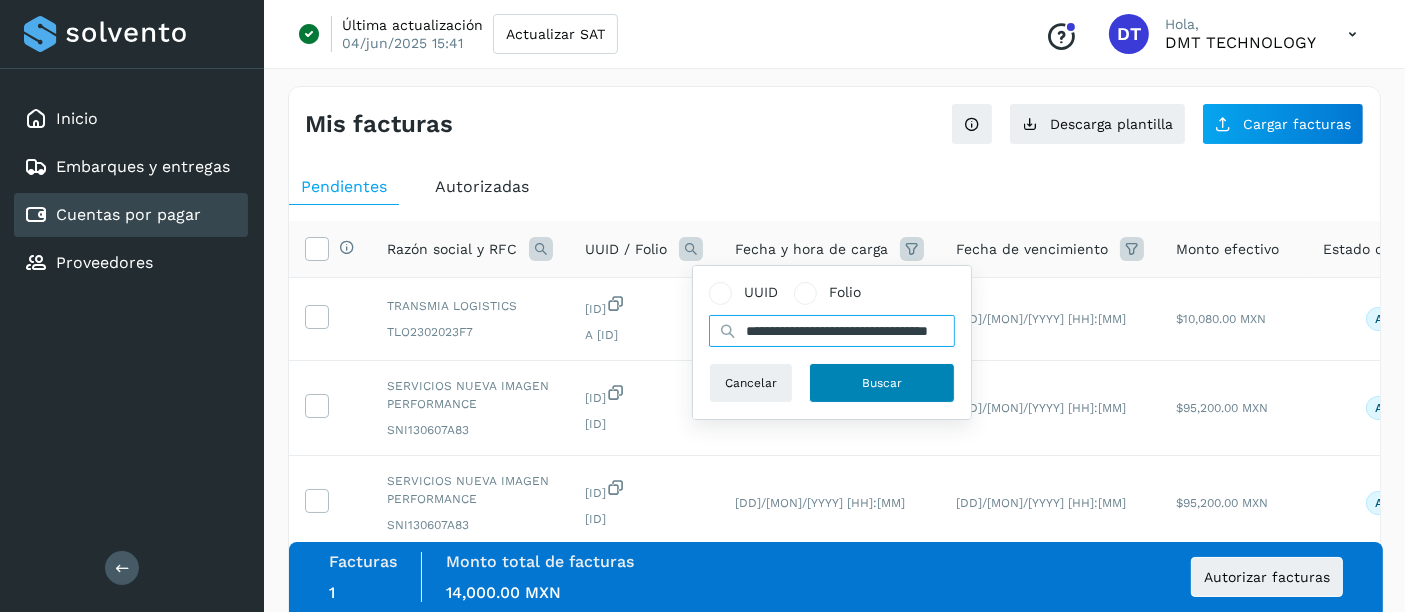 type on "**********" 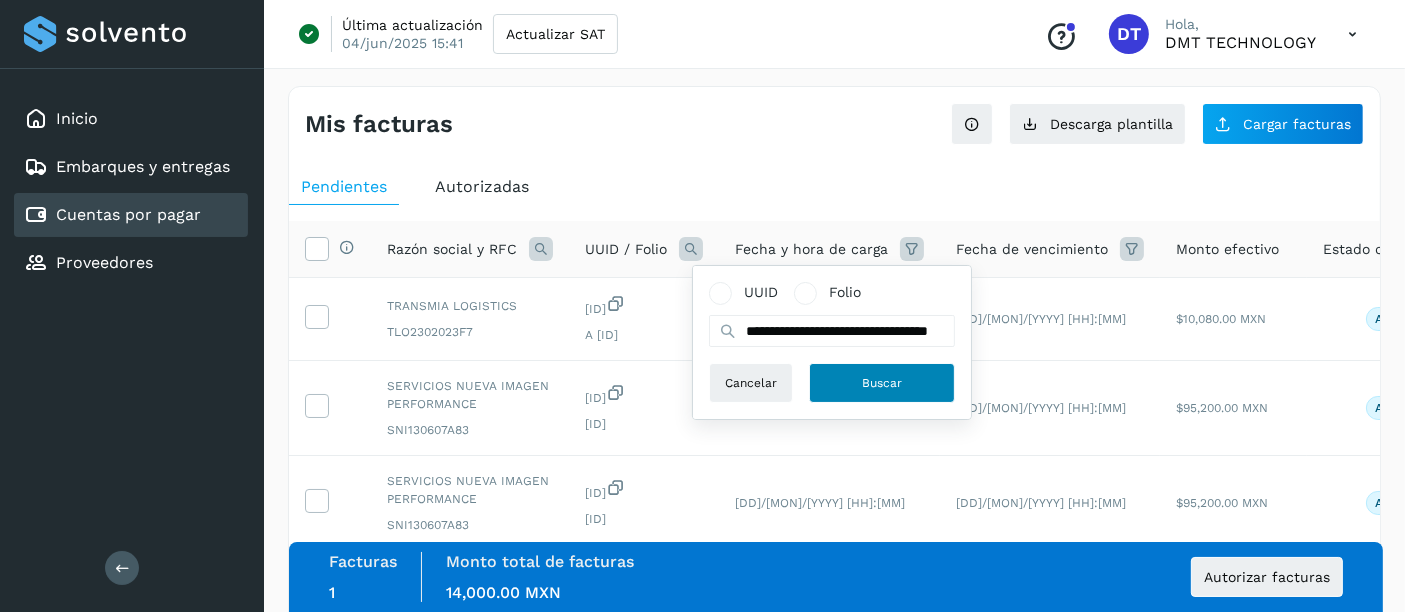 click on "Buscar" 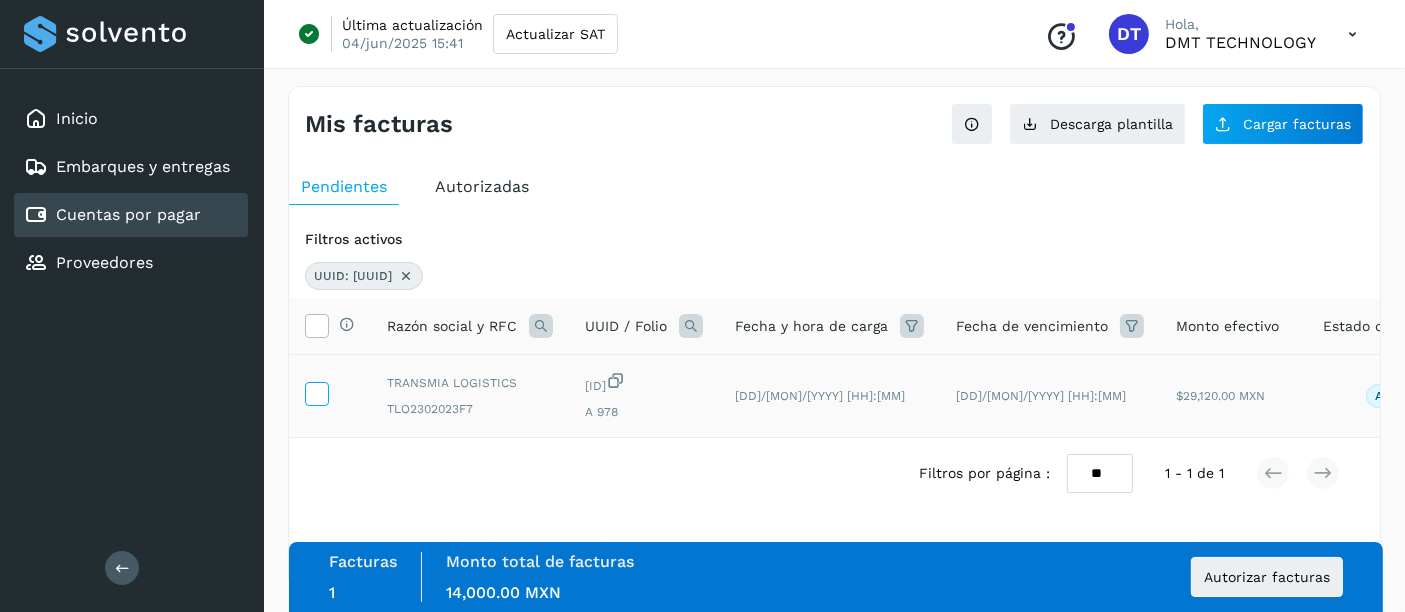click at bounding box center [316, 392] 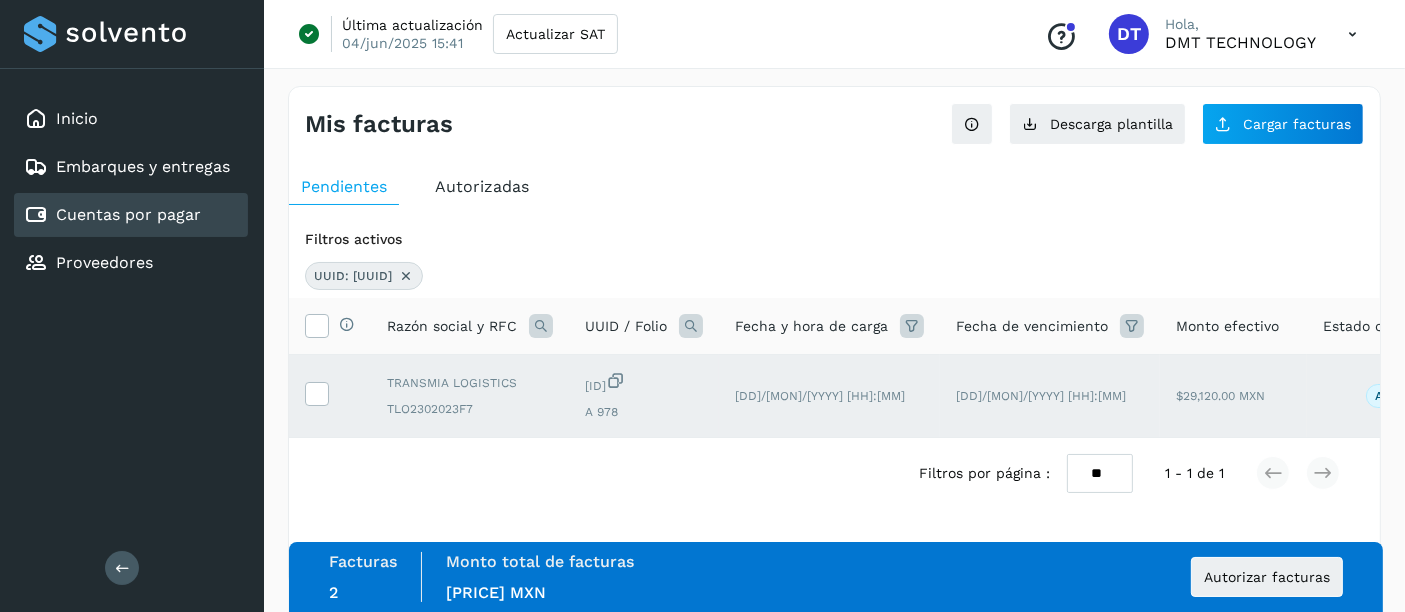 click at bounding box center [406, 276] 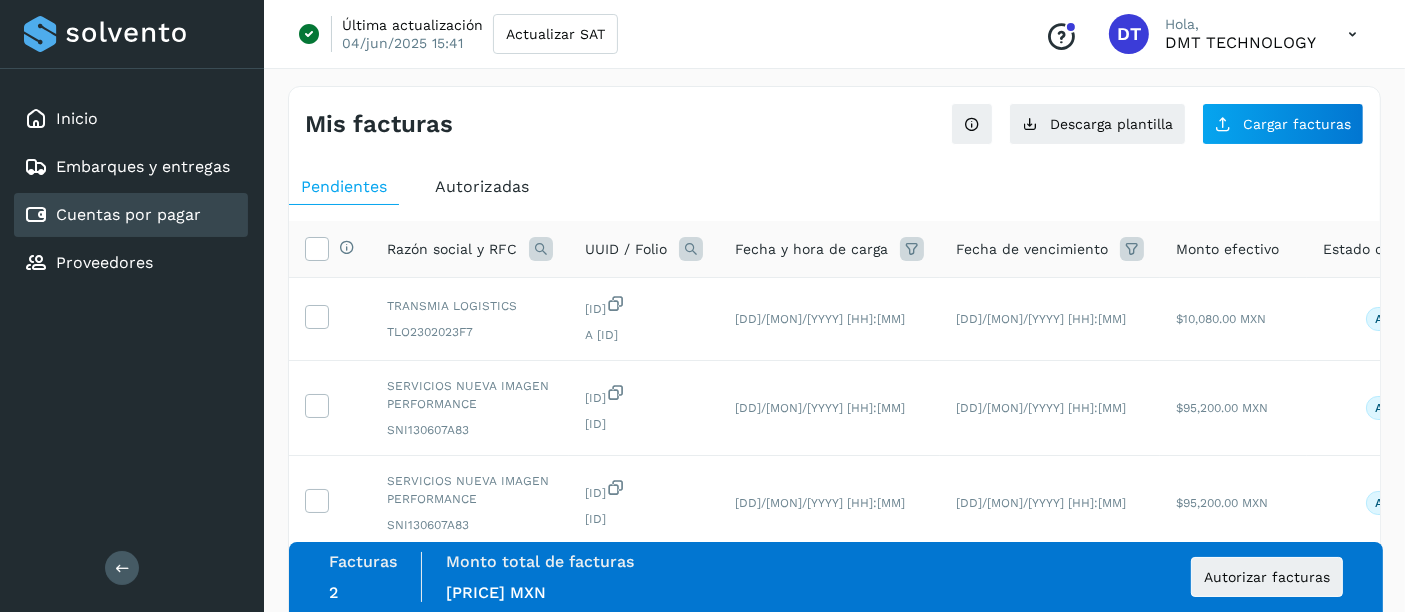 click at bounding box center [691, 249] 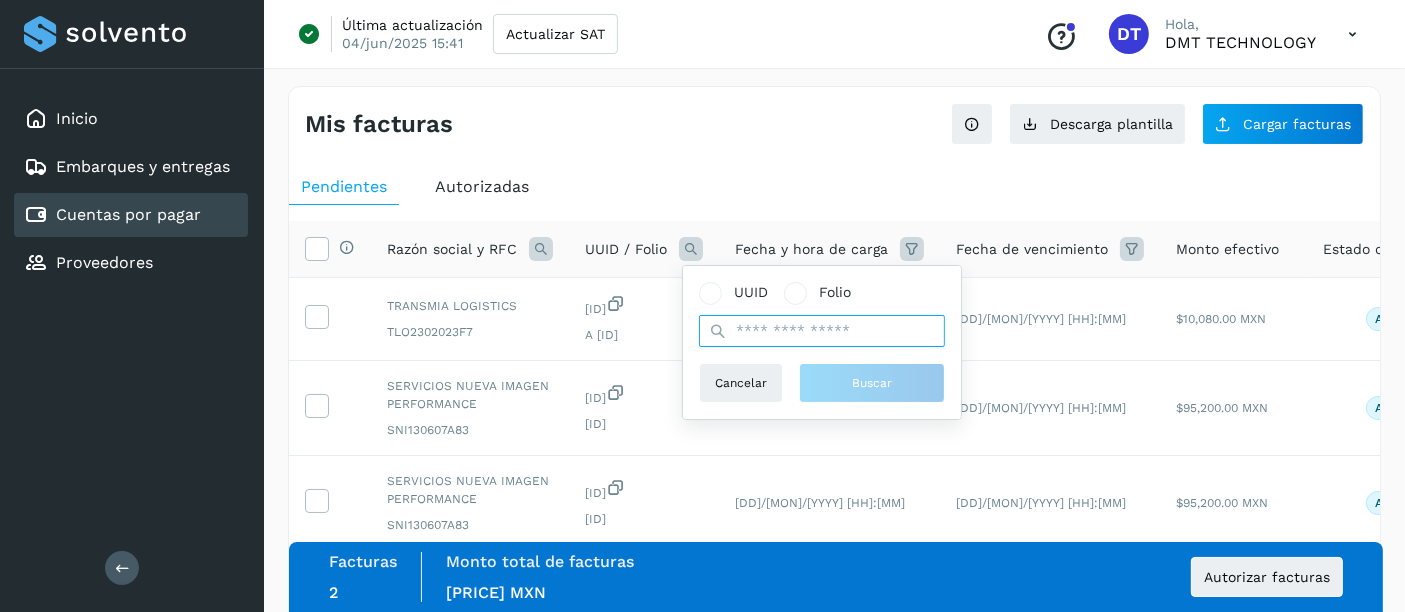 click at bounding box center [822, 331] 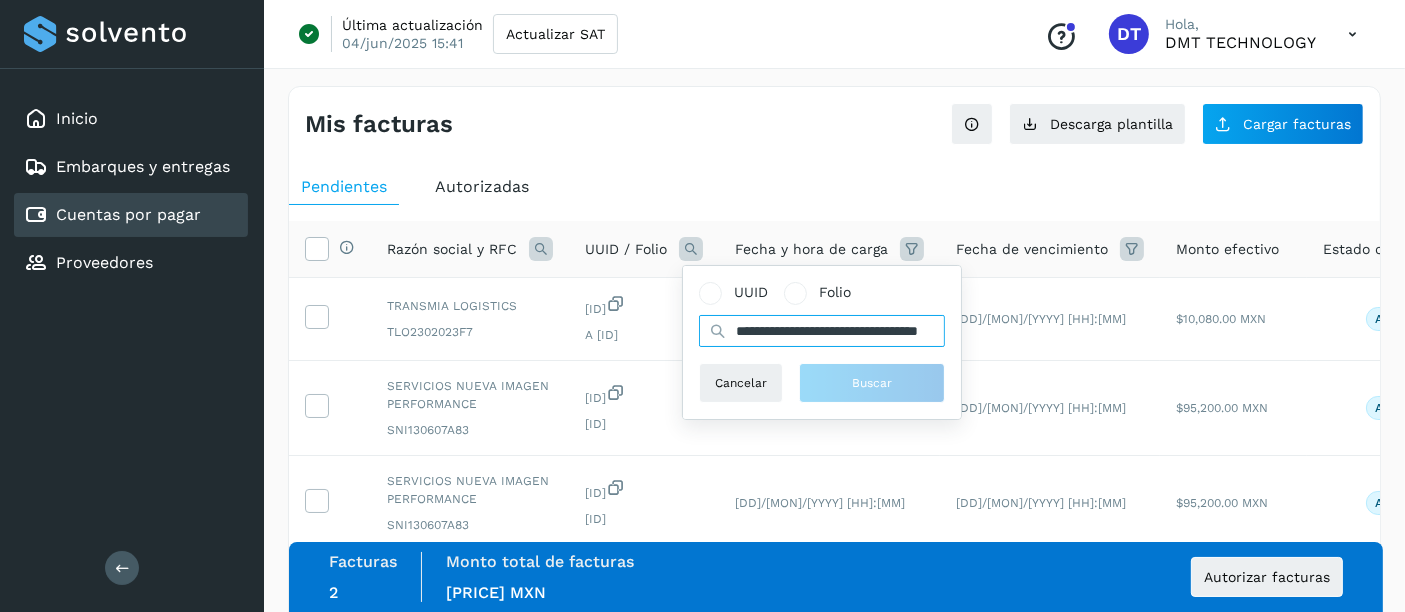 scroll, scrollTop: 0, scrollLeft: 98, axis: horizontal 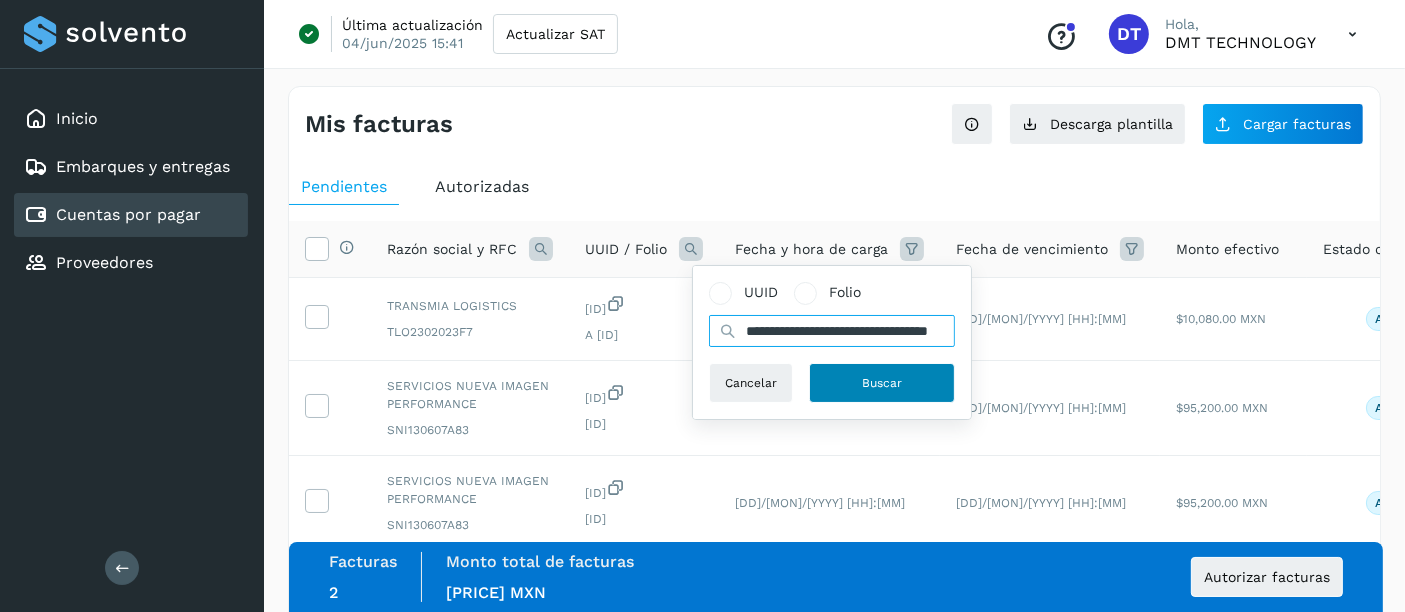 type on "**********" 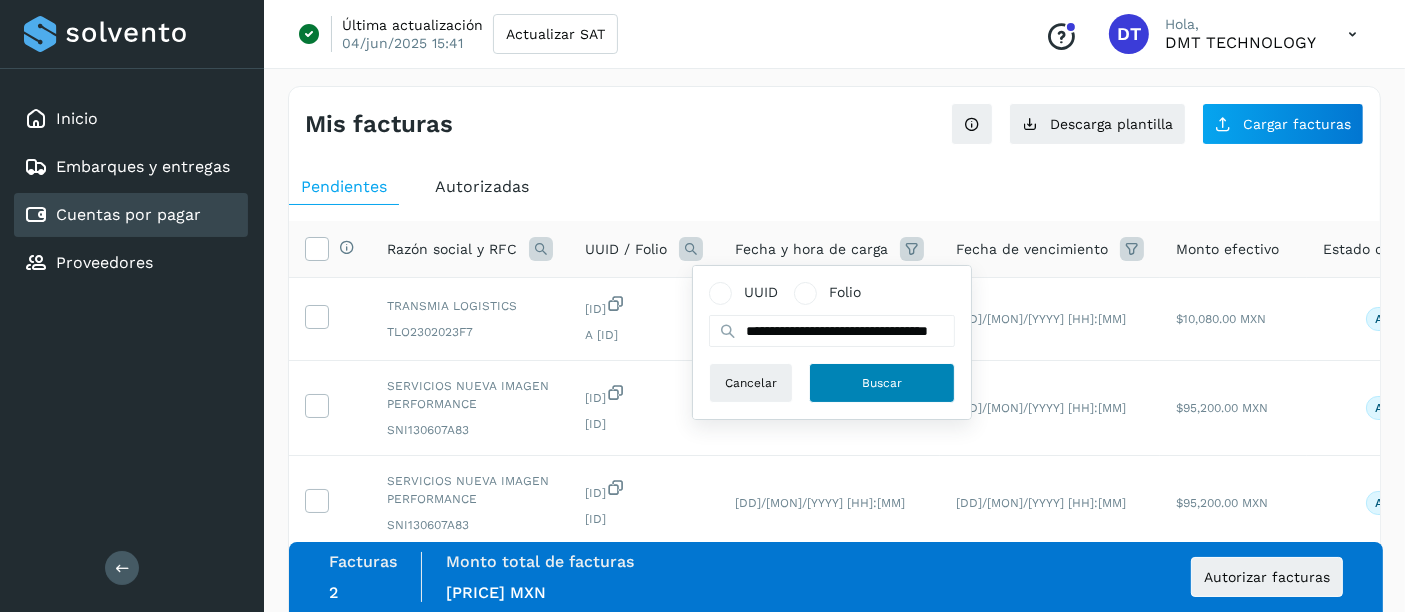 click on "Buscar" at bounding box center (882, 383) 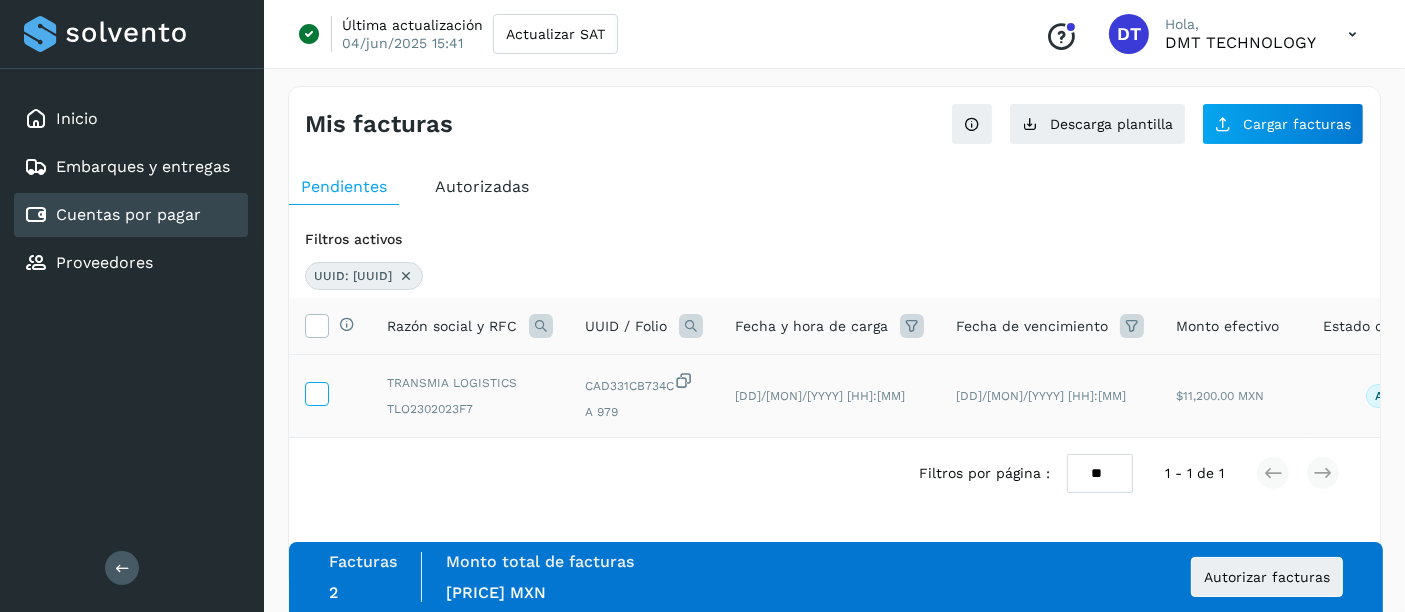 click at bounding box center [316, 392] 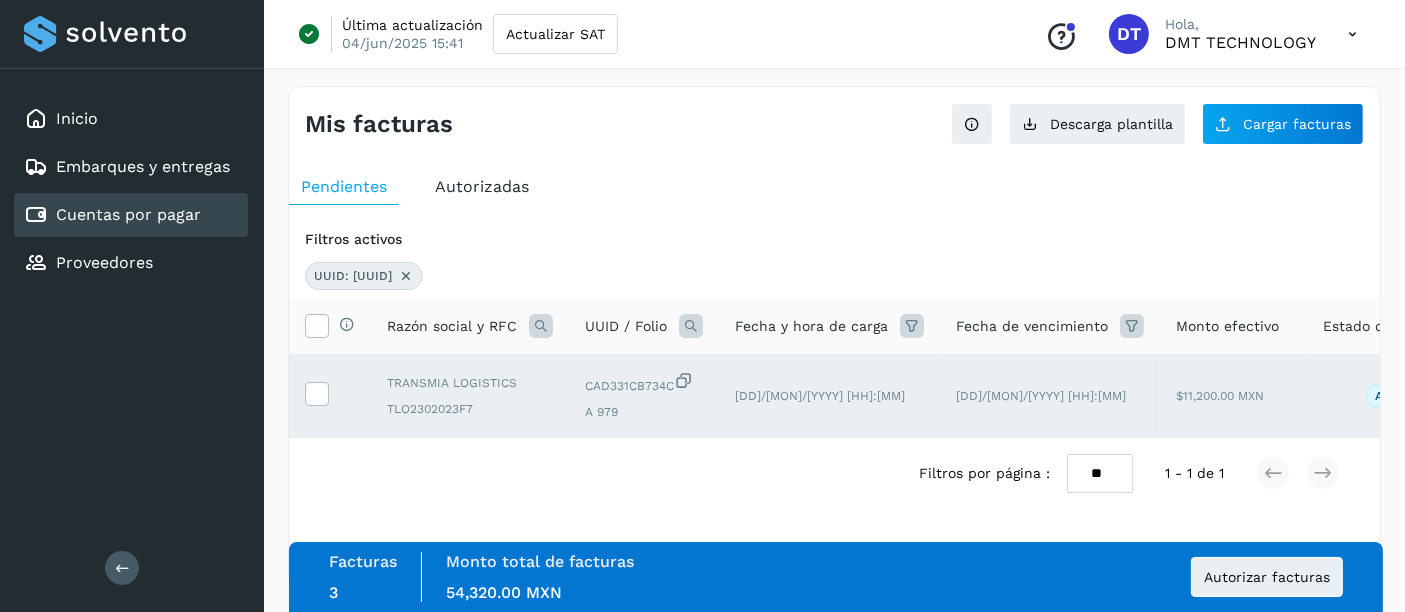 click at bounding box center [691, 326] 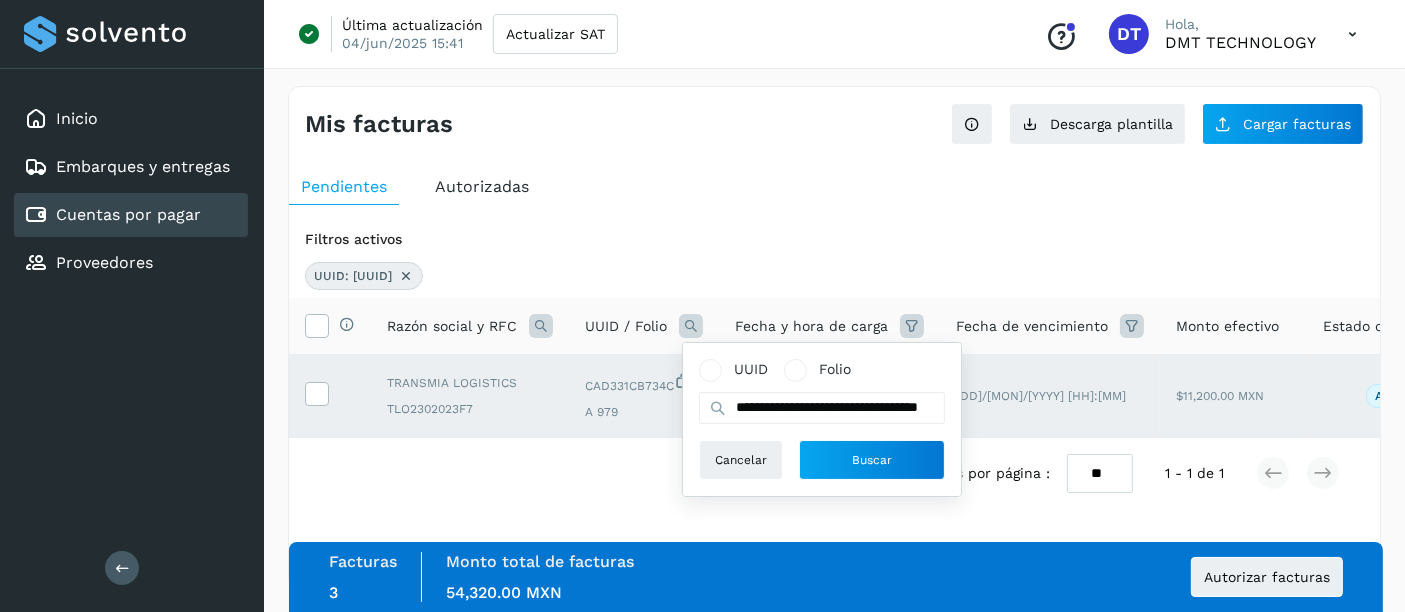 click at bounding box center [406, 276] 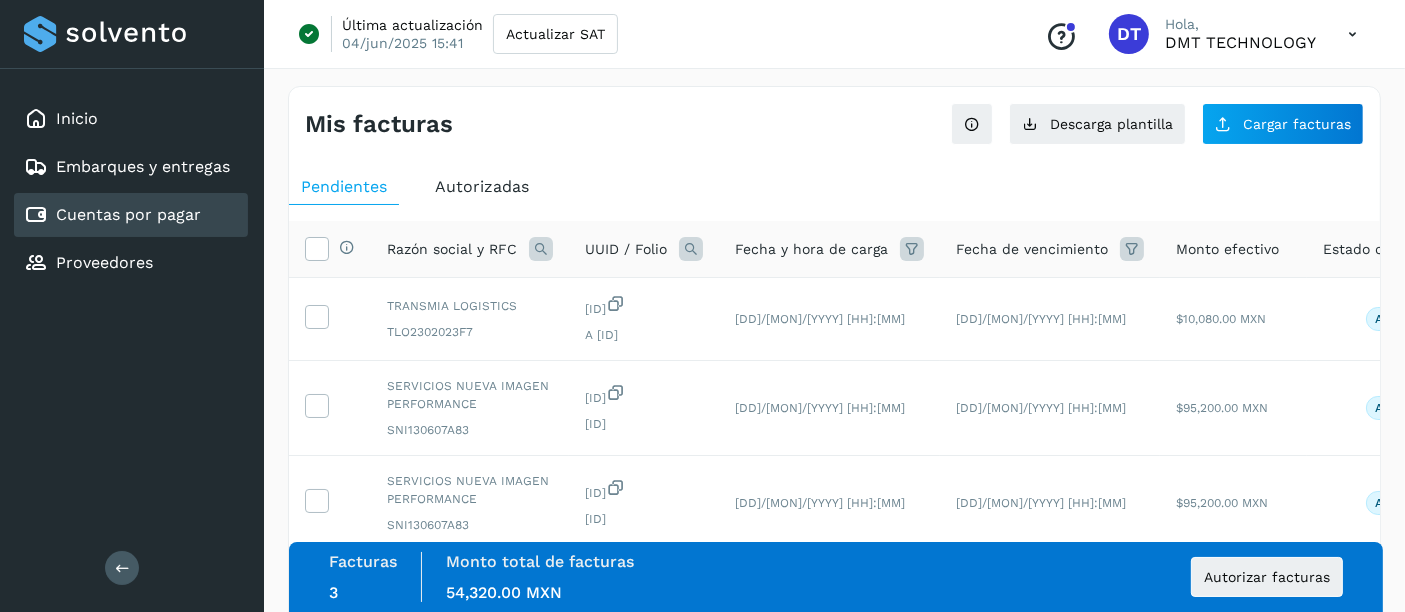 click at bounding box center [691, 249] 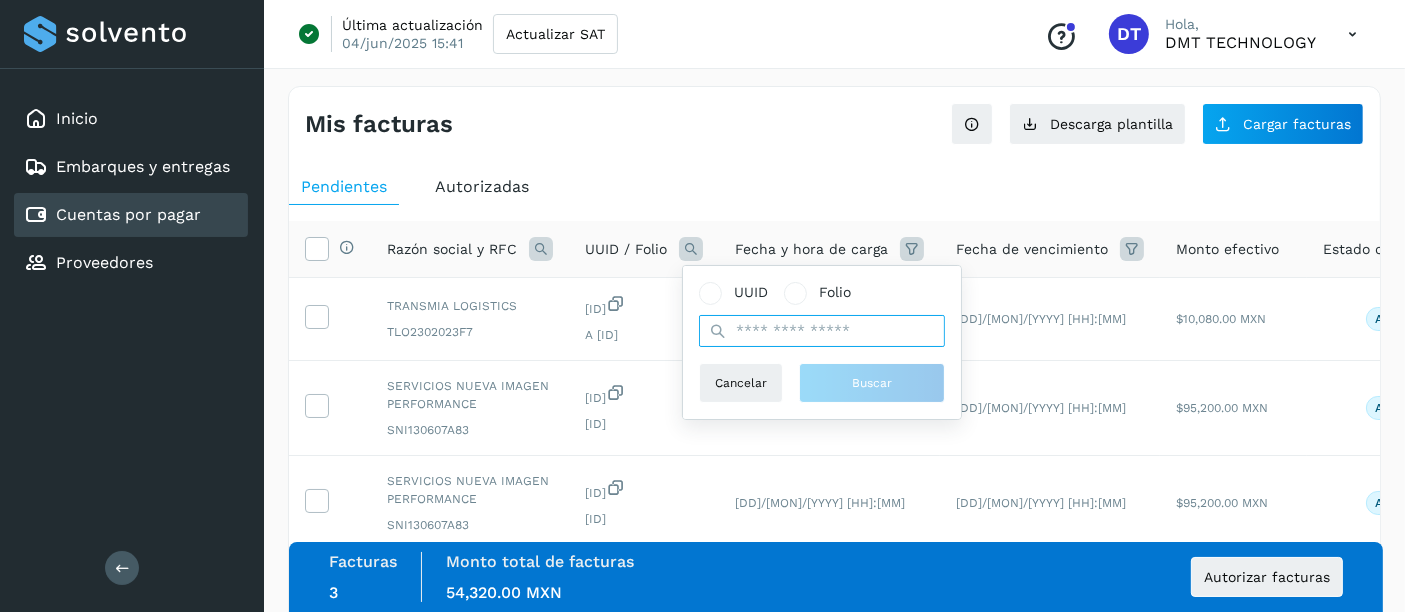click at bounding box center [822, 331] 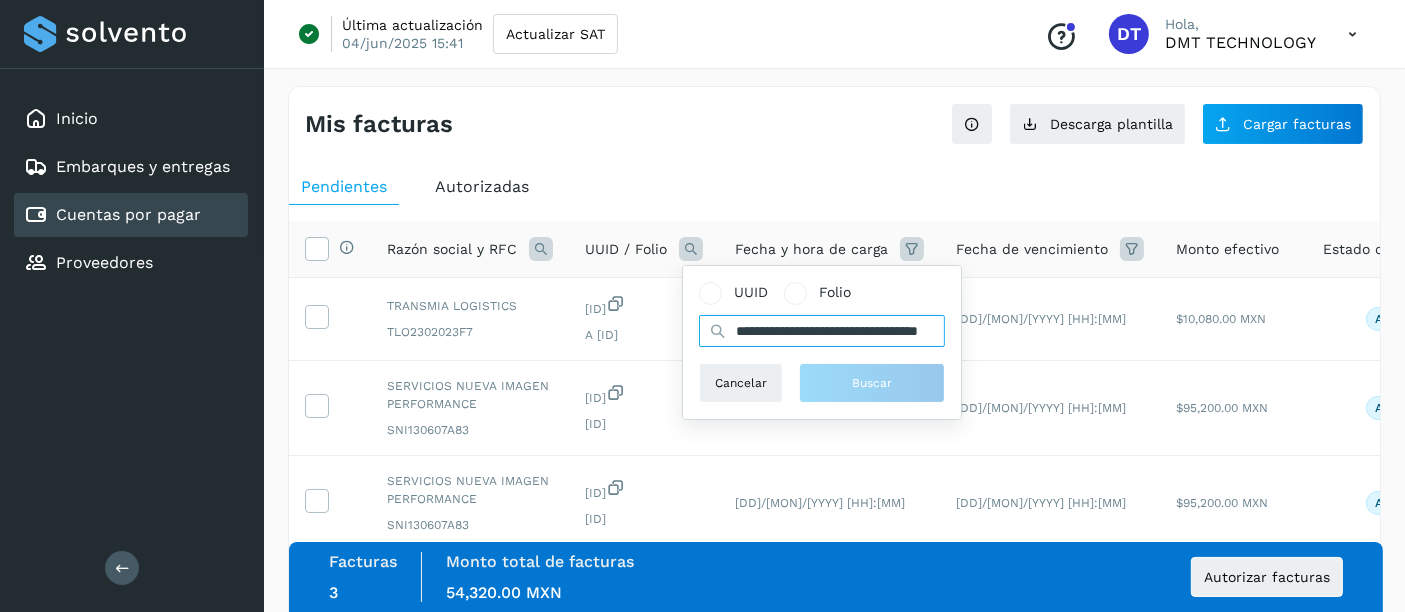 scroll, scrollTop: 0, scrollLeft: 90, axis: horizontal 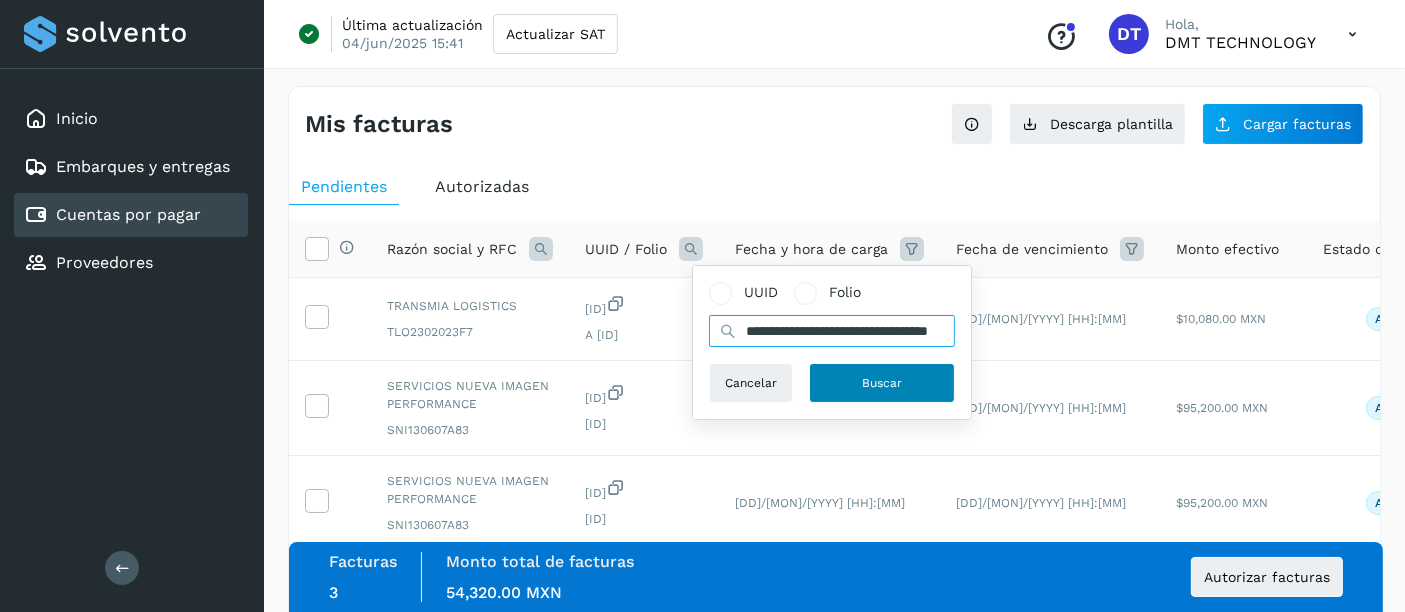 type on "**********" 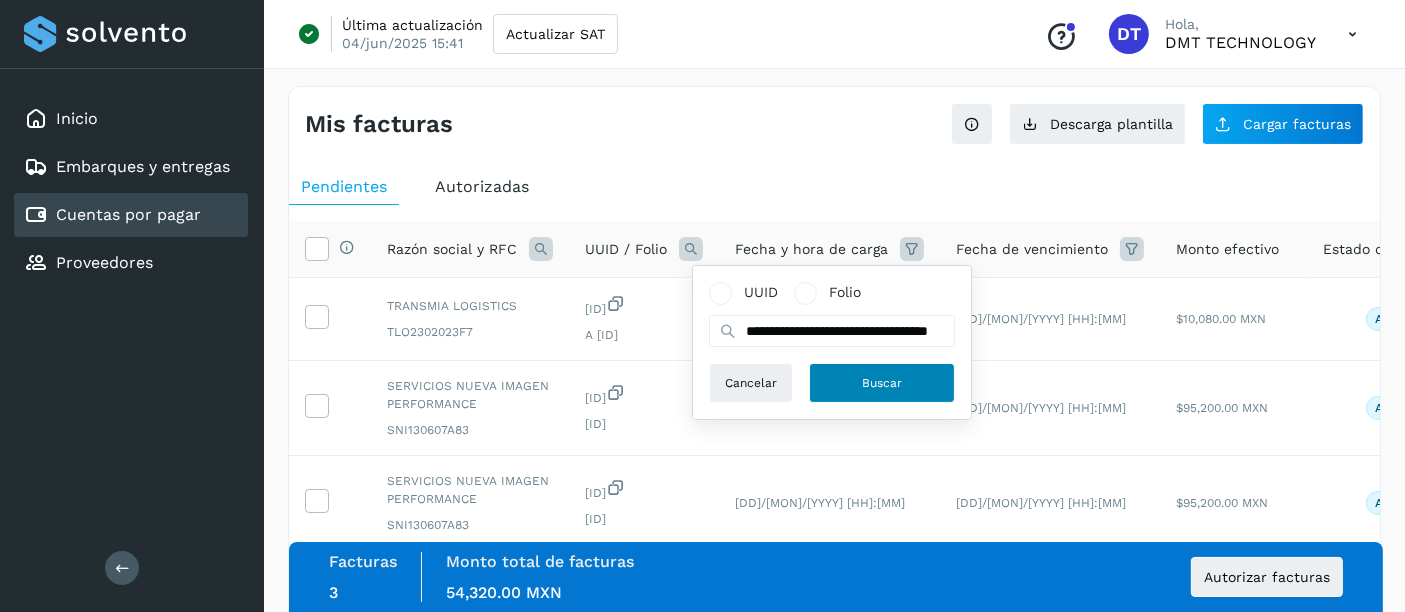 click on "Buscar" 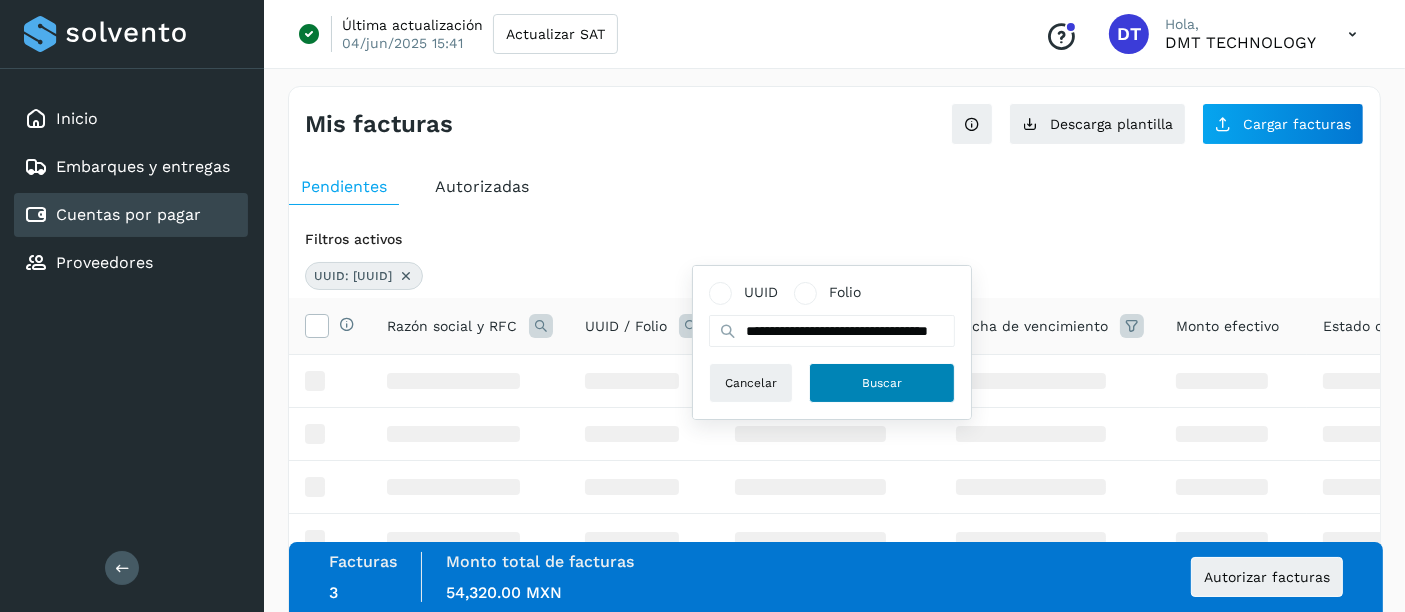 scroll, scrollTop: 0, scrollLeft: 0, axis: both 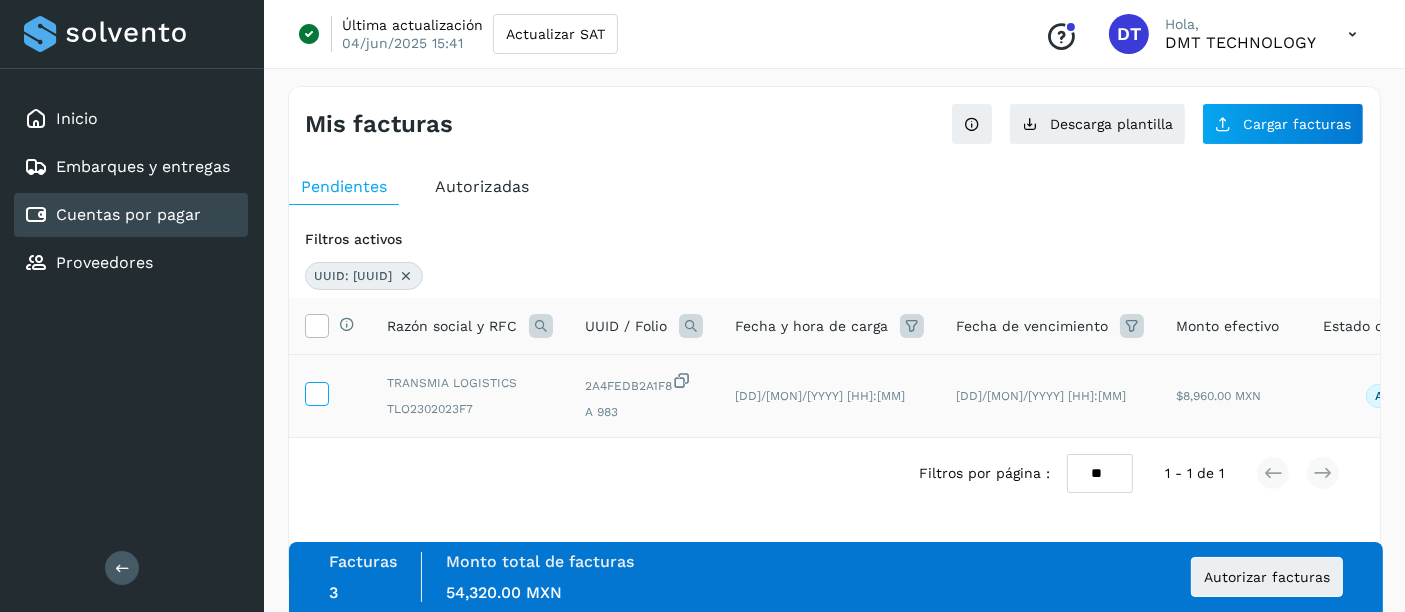 click at bounding box center [316, 392] 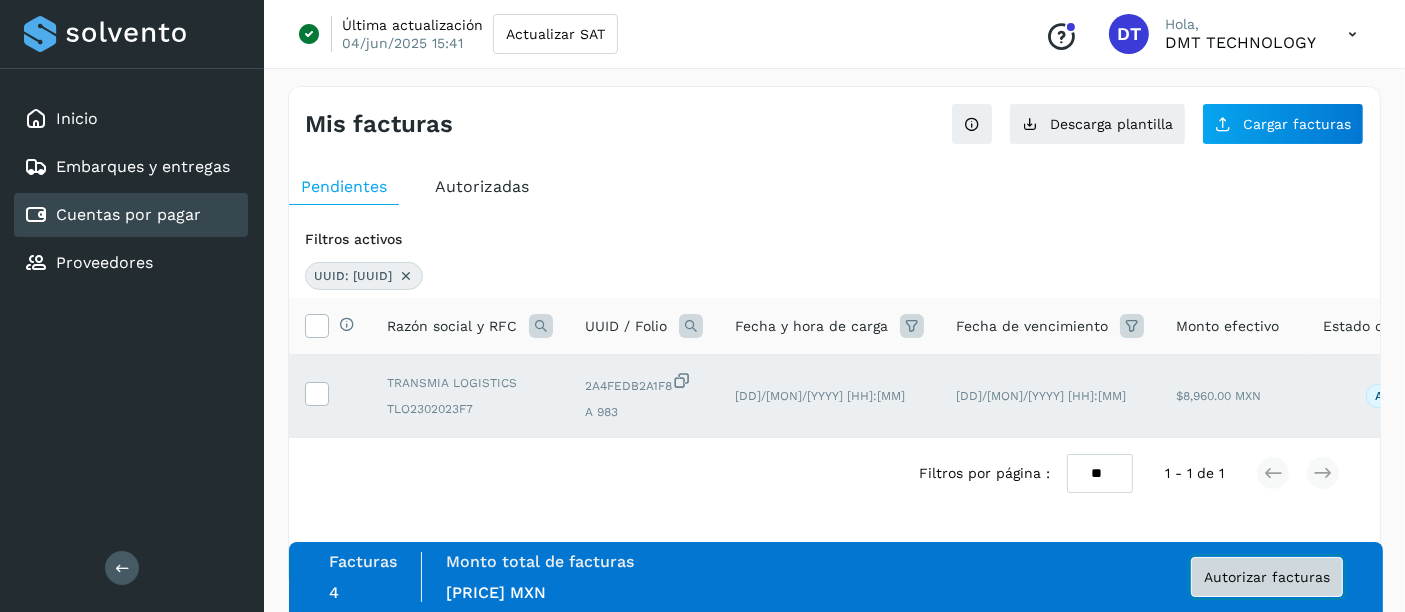 click on "Autorizar facturas" 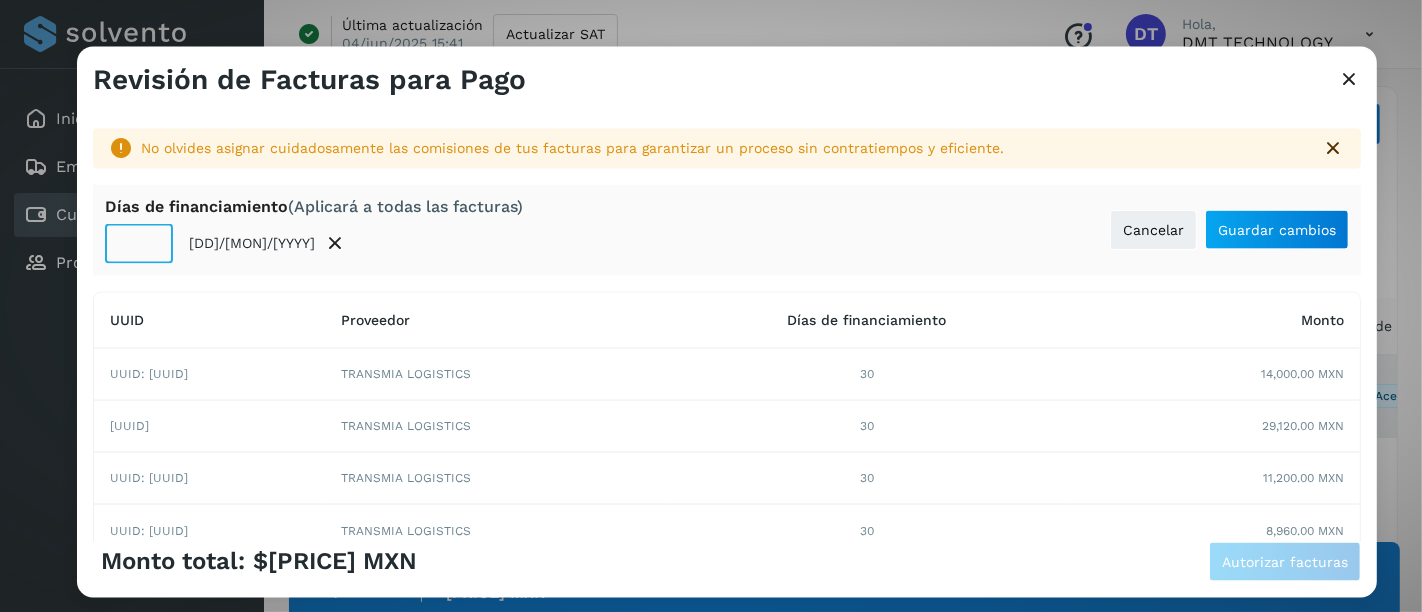 click on "**" 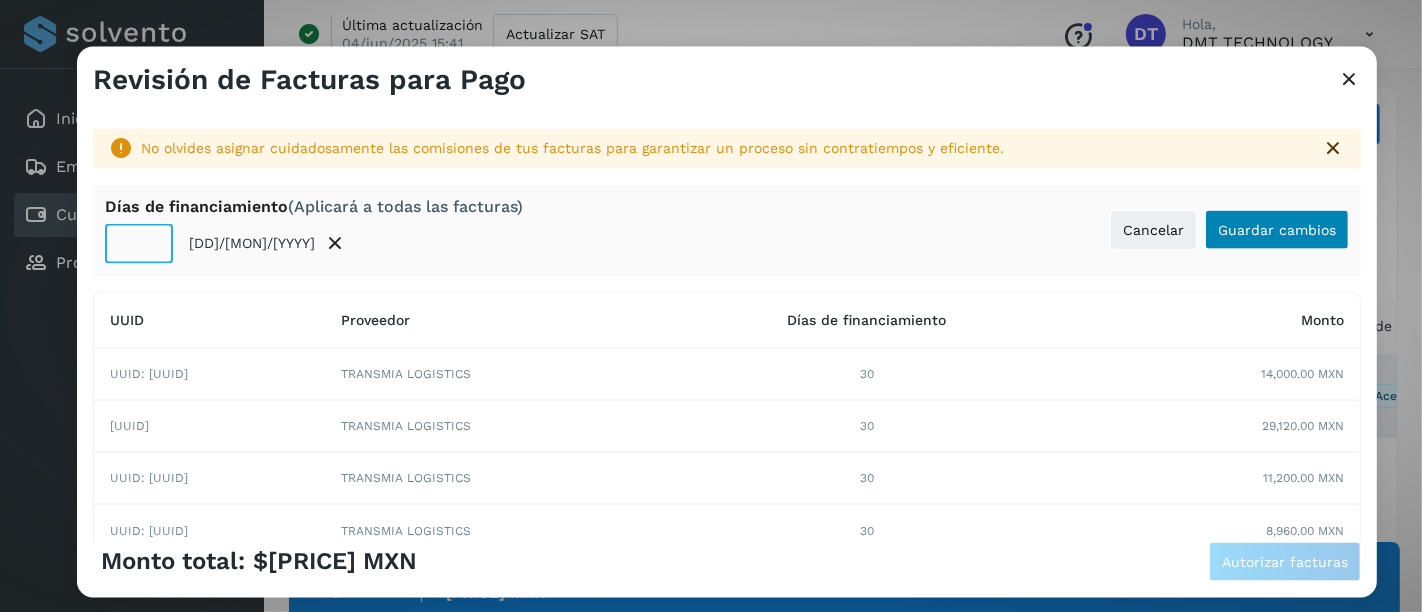 type on "**" 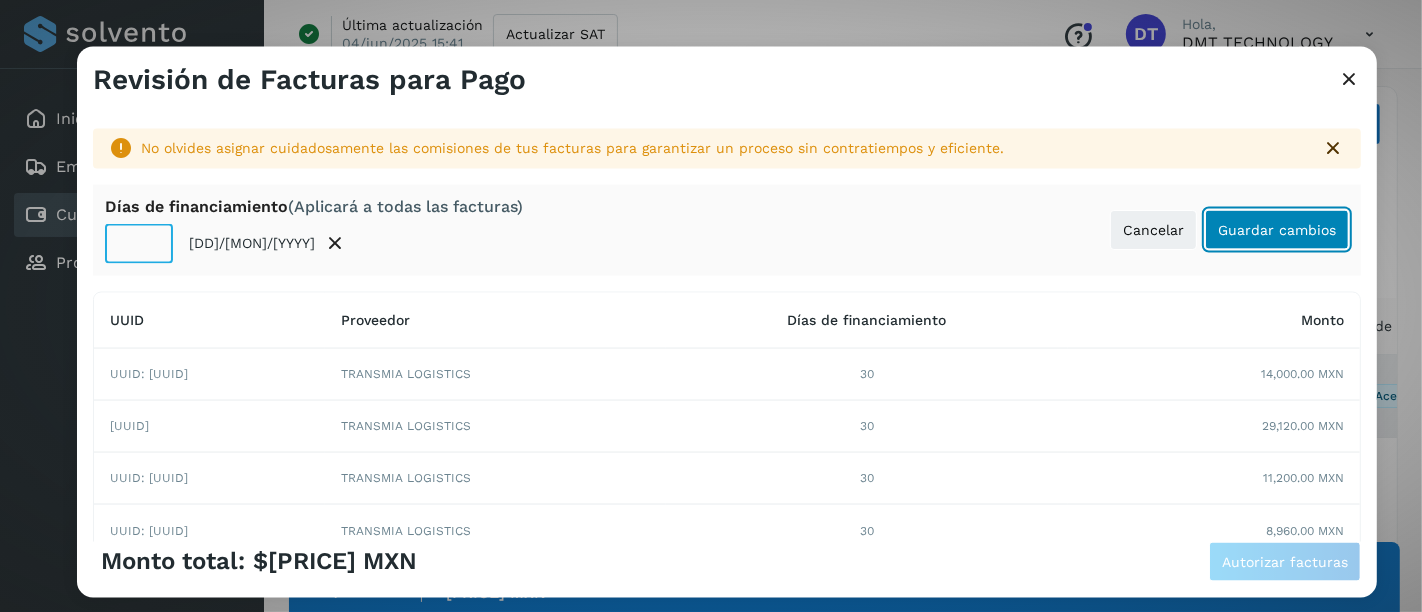 click on "Guardar cambios" 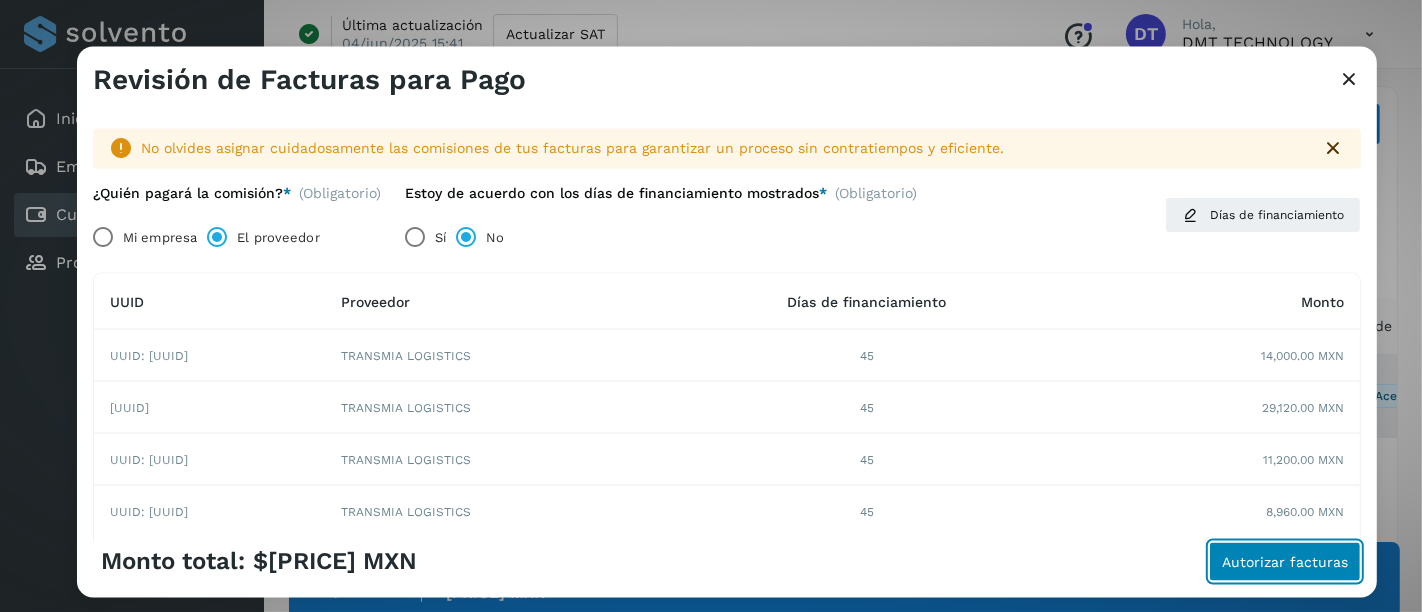 click on "Autorizar facturas" 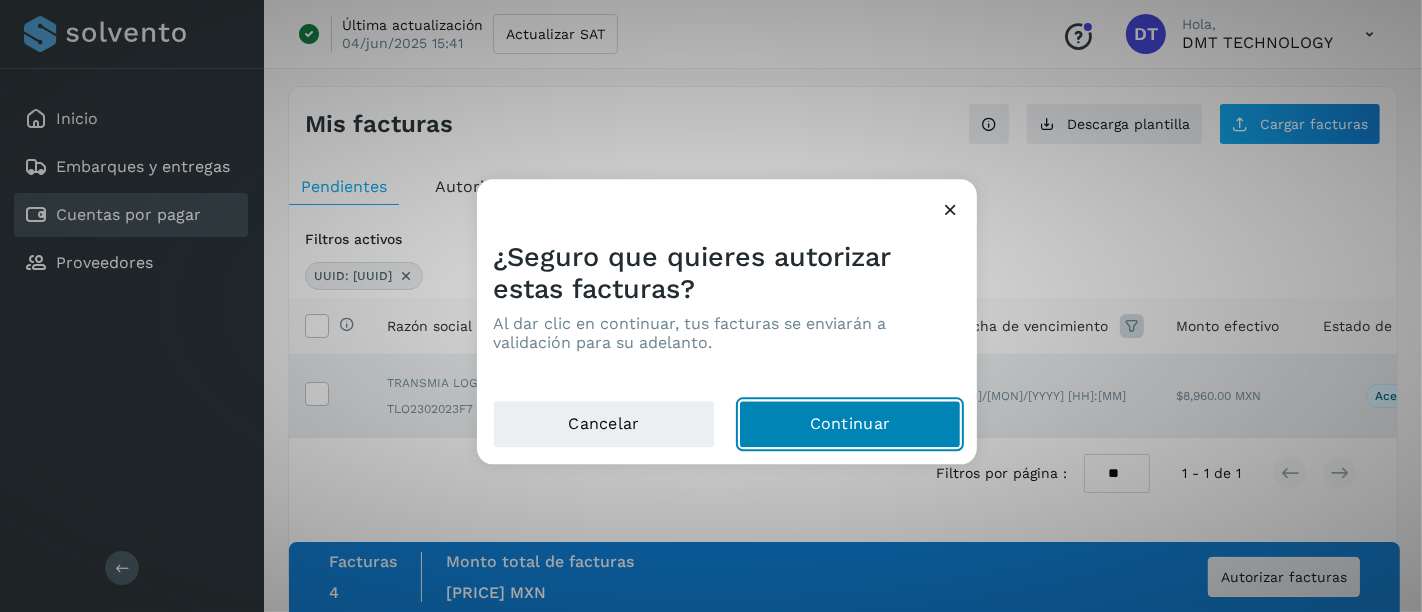click on "Continuar" 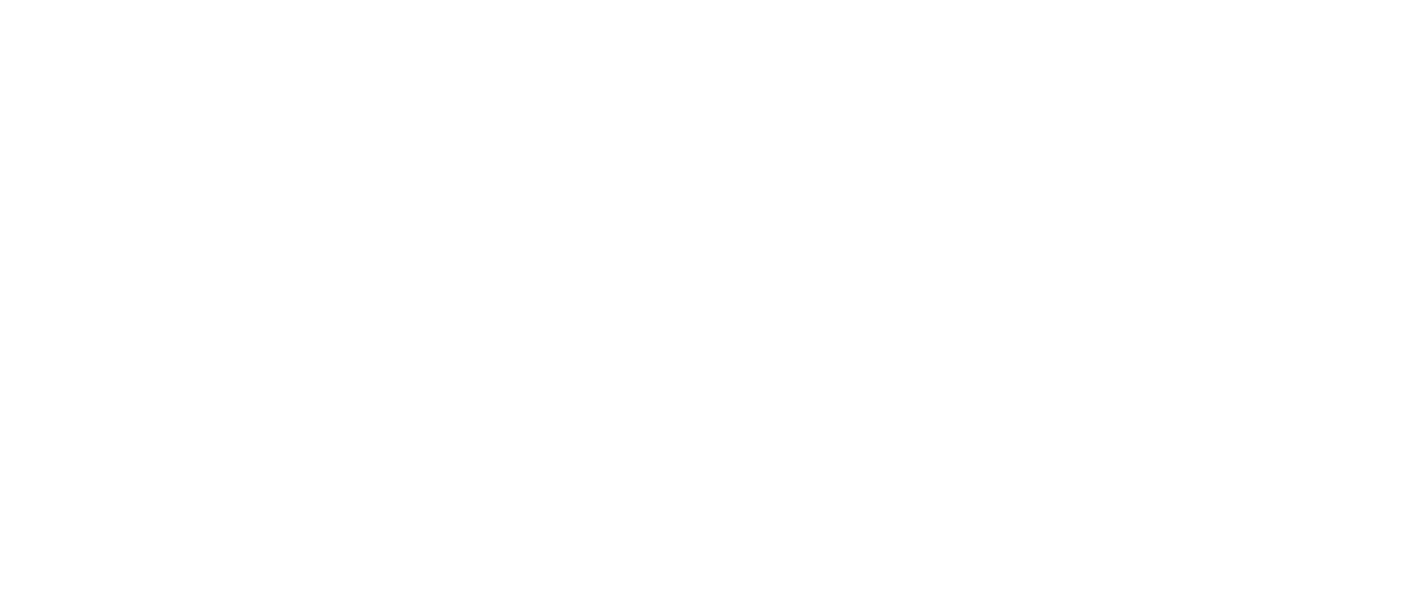 scroll, scrollTop: 0, scrollLeft: 0, axis: both 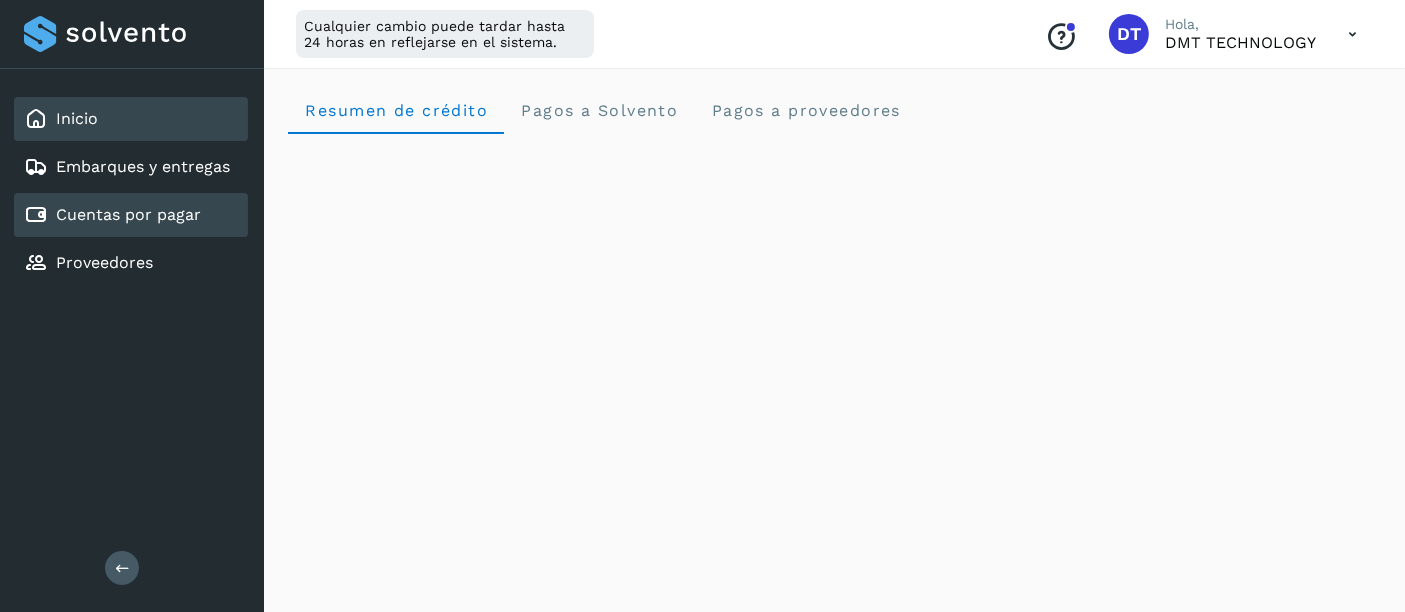 click on "Cuentas por pagar" at bounding box center (128, 214) 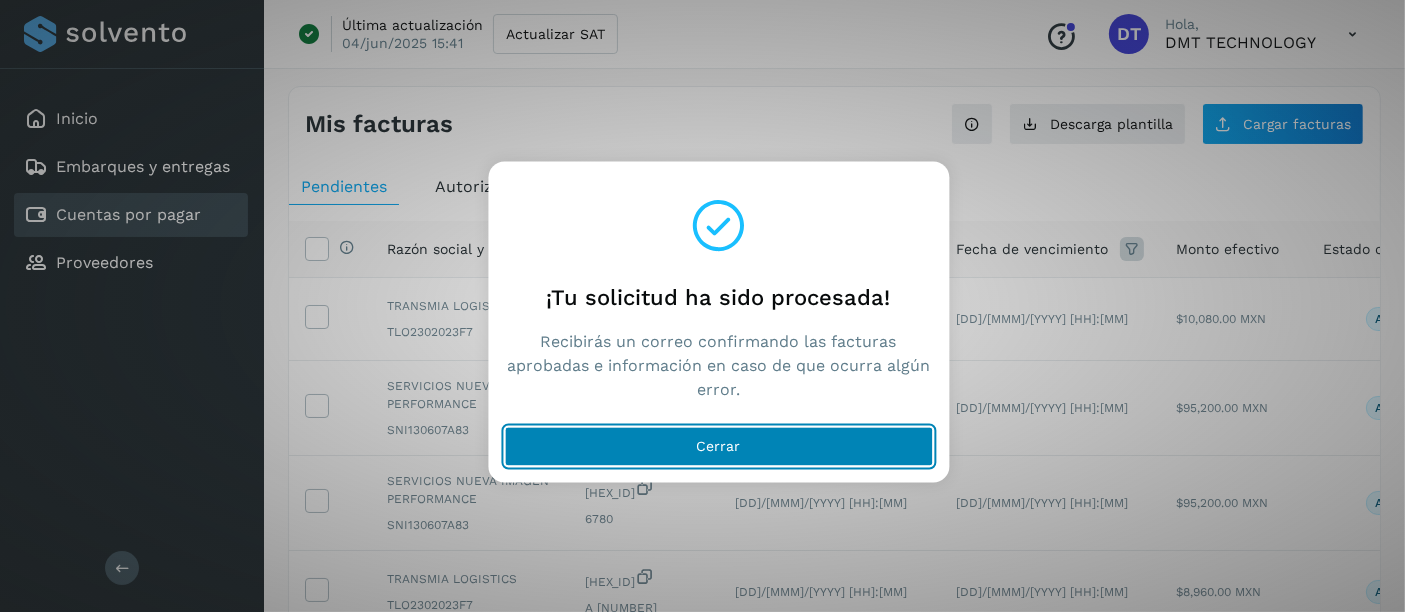click on "Cerrar" 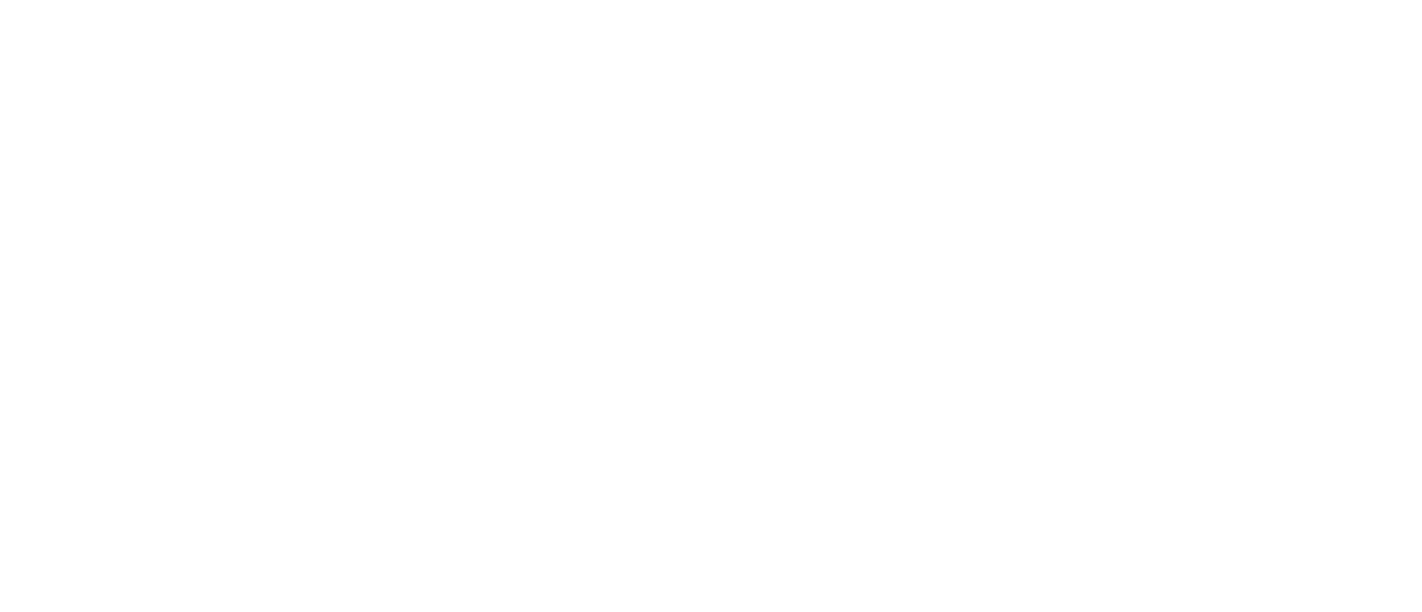 scroll, scrollTop: 0, scrollLeft: 0, axis: both 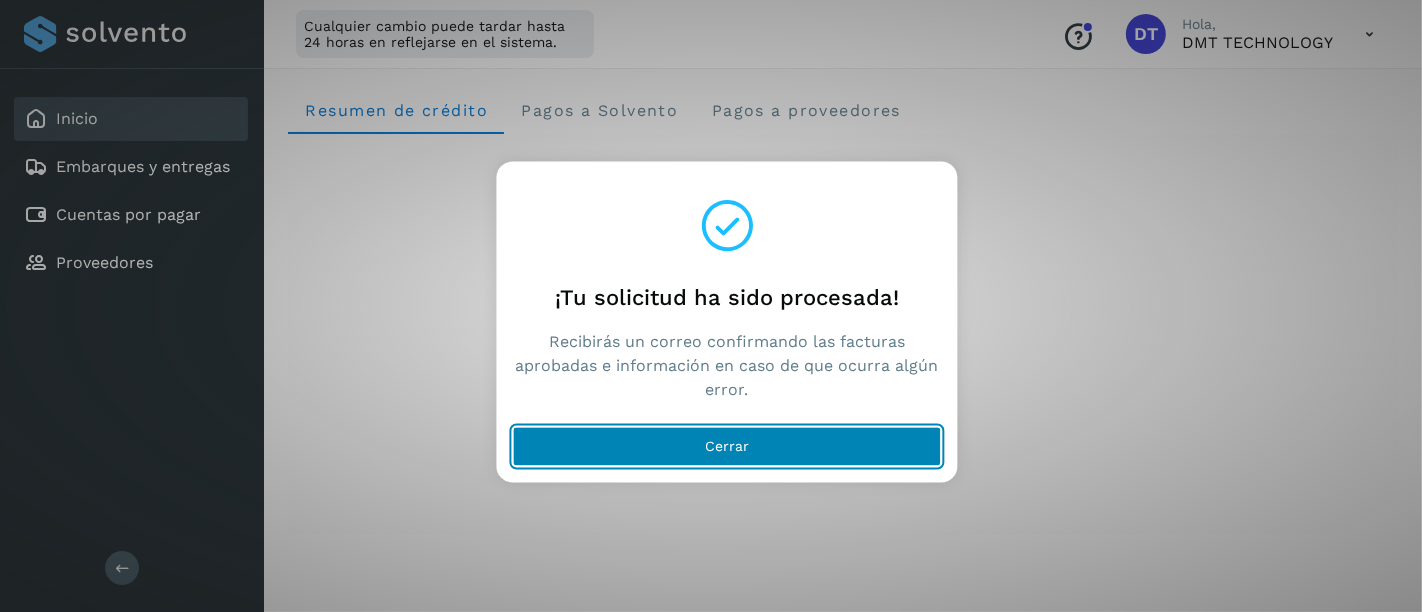 click on "Cerrar" 